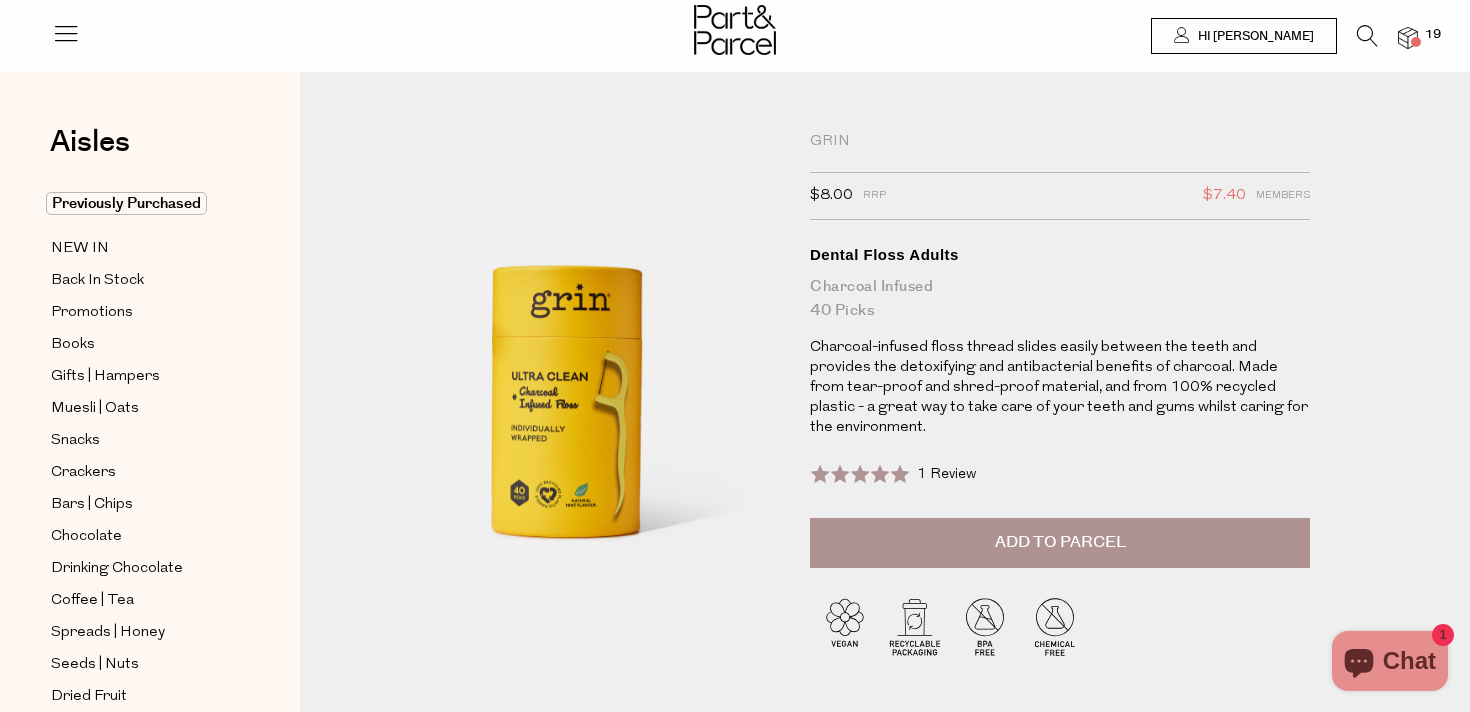 scroll, scrollTop: 0, scrollLeft: 0, axis: both 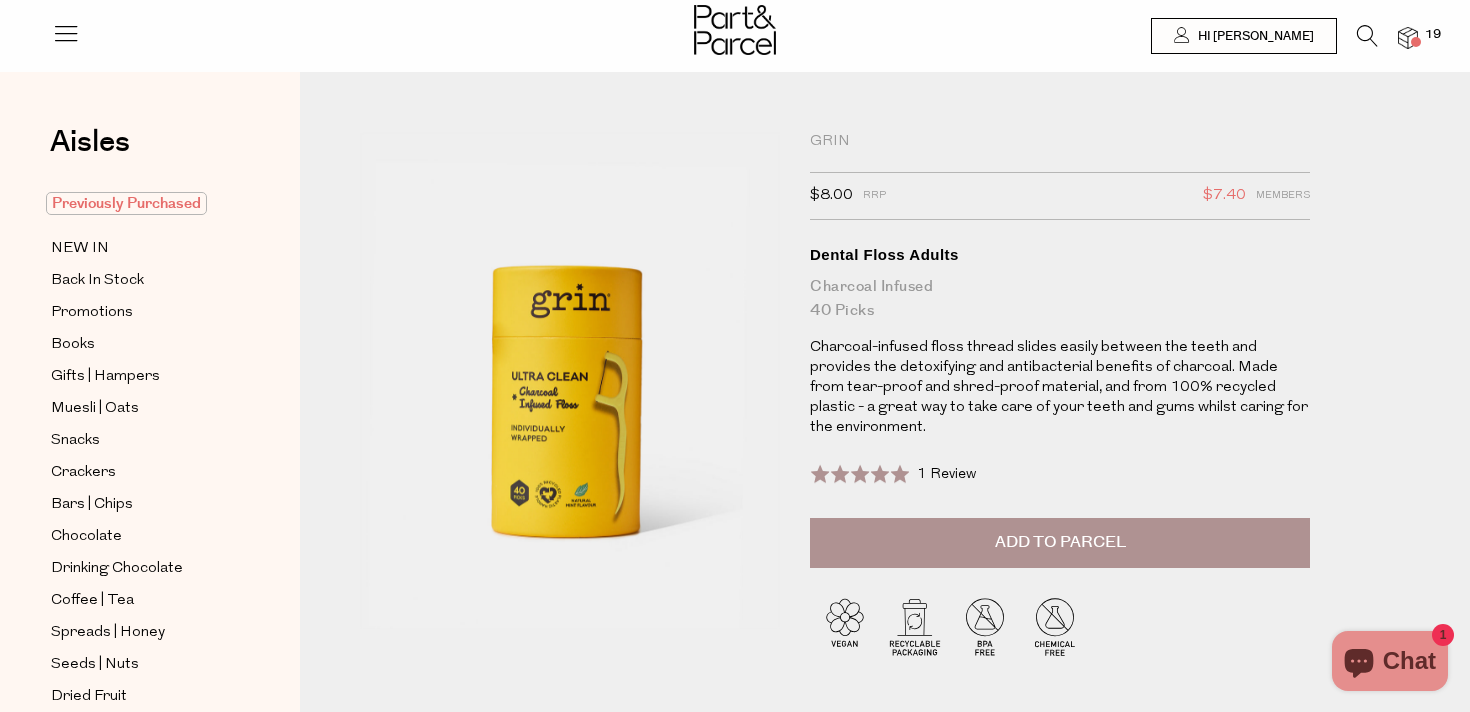 click on "Previously Purchased" at bounding box center [126, 203] 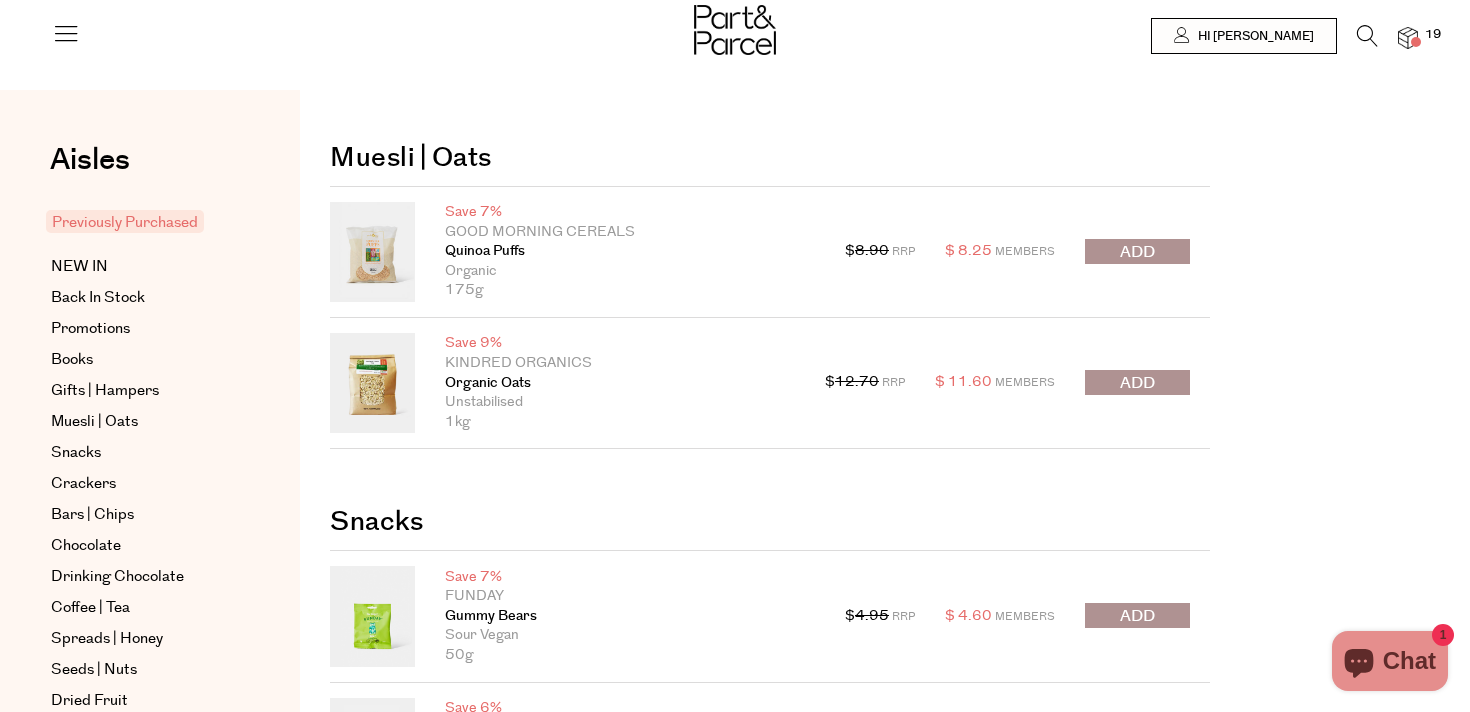 scroll, scrollTop: 0, scrollLeft: 0, axis: both 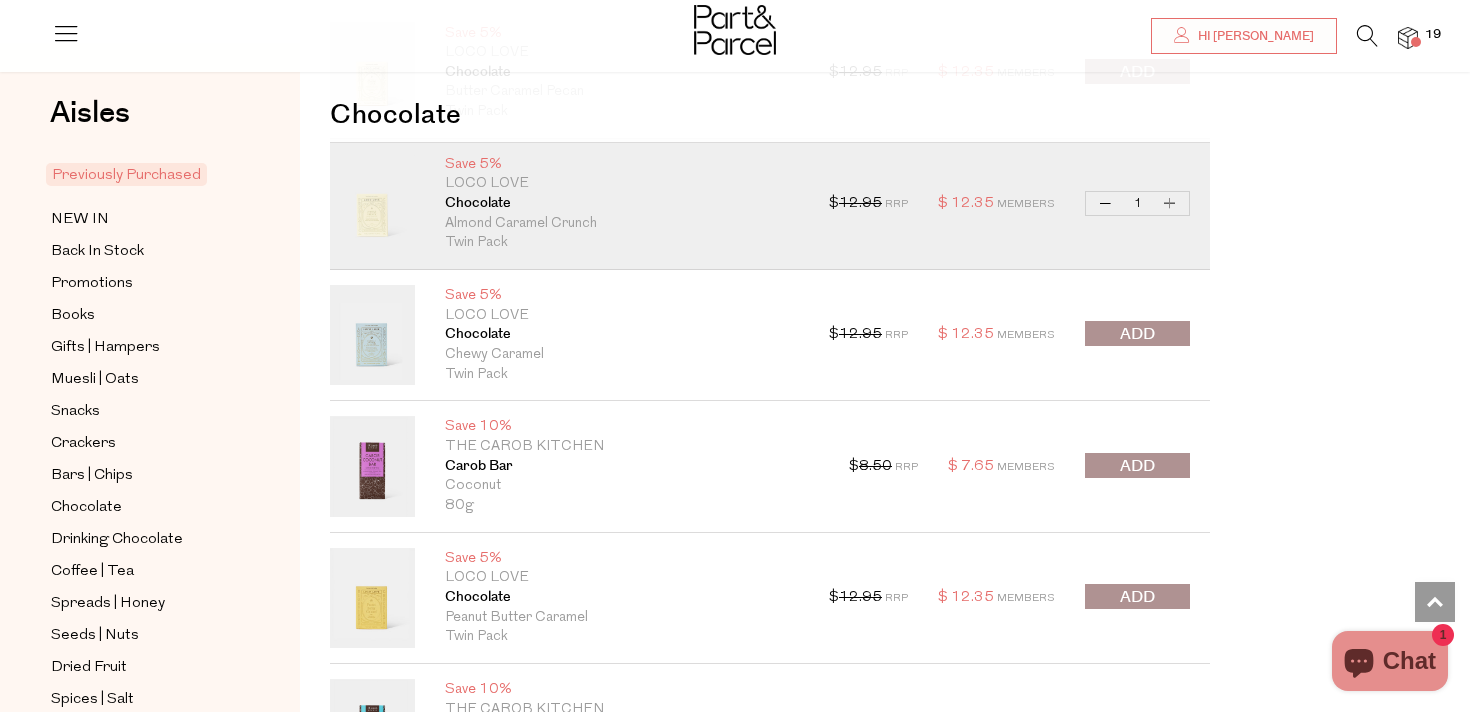 click at bounding box center [1137, 334] 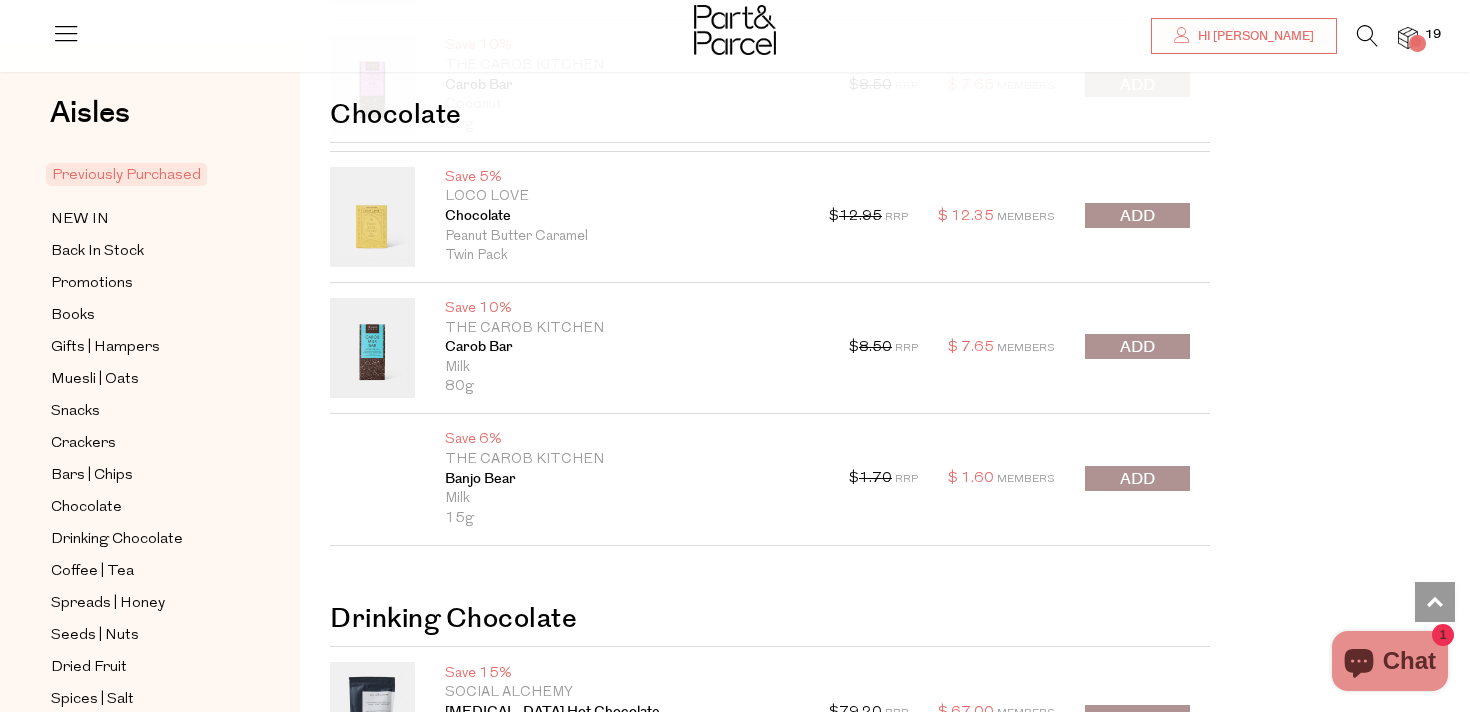 scroll, scrollTop: 2574, scrollLeft: 0, axis: vertical 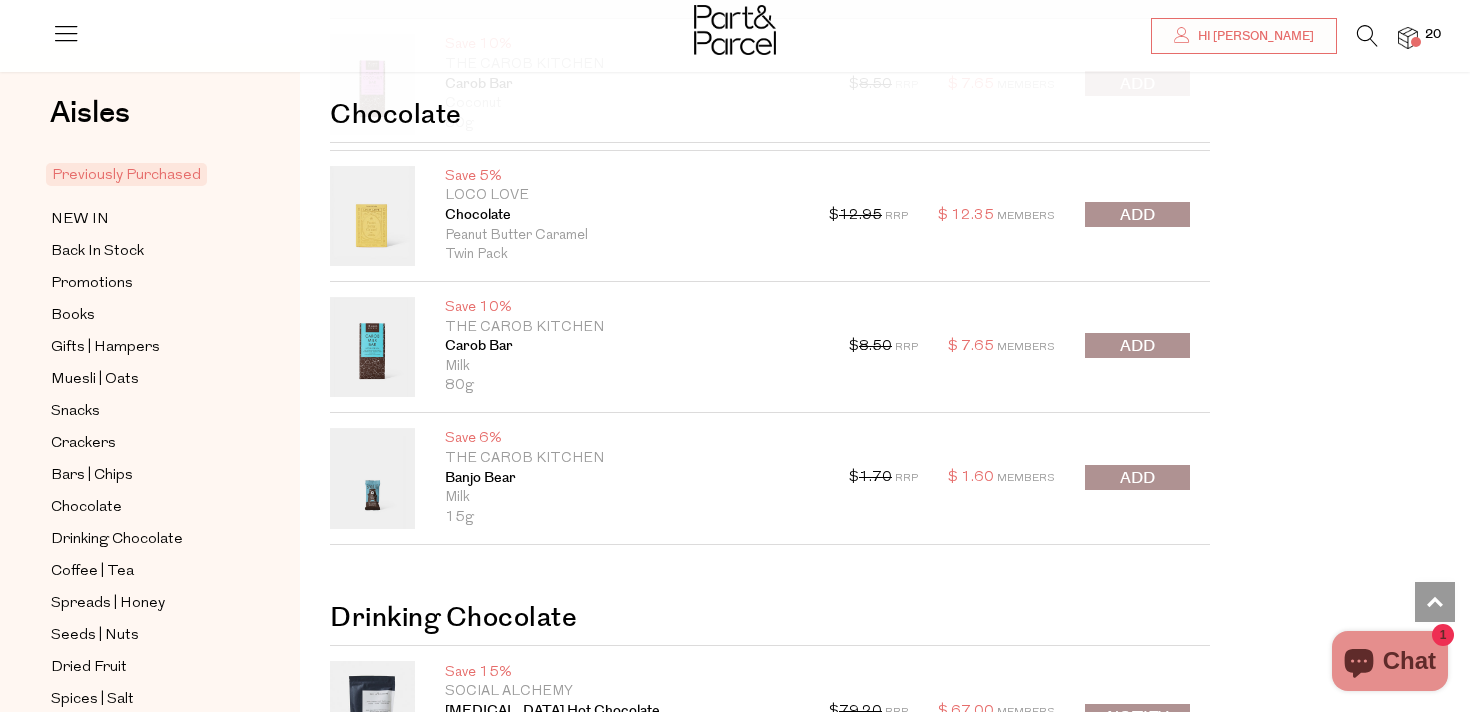 click on "The Carob Kitchen" at bounding box center [632, 459] 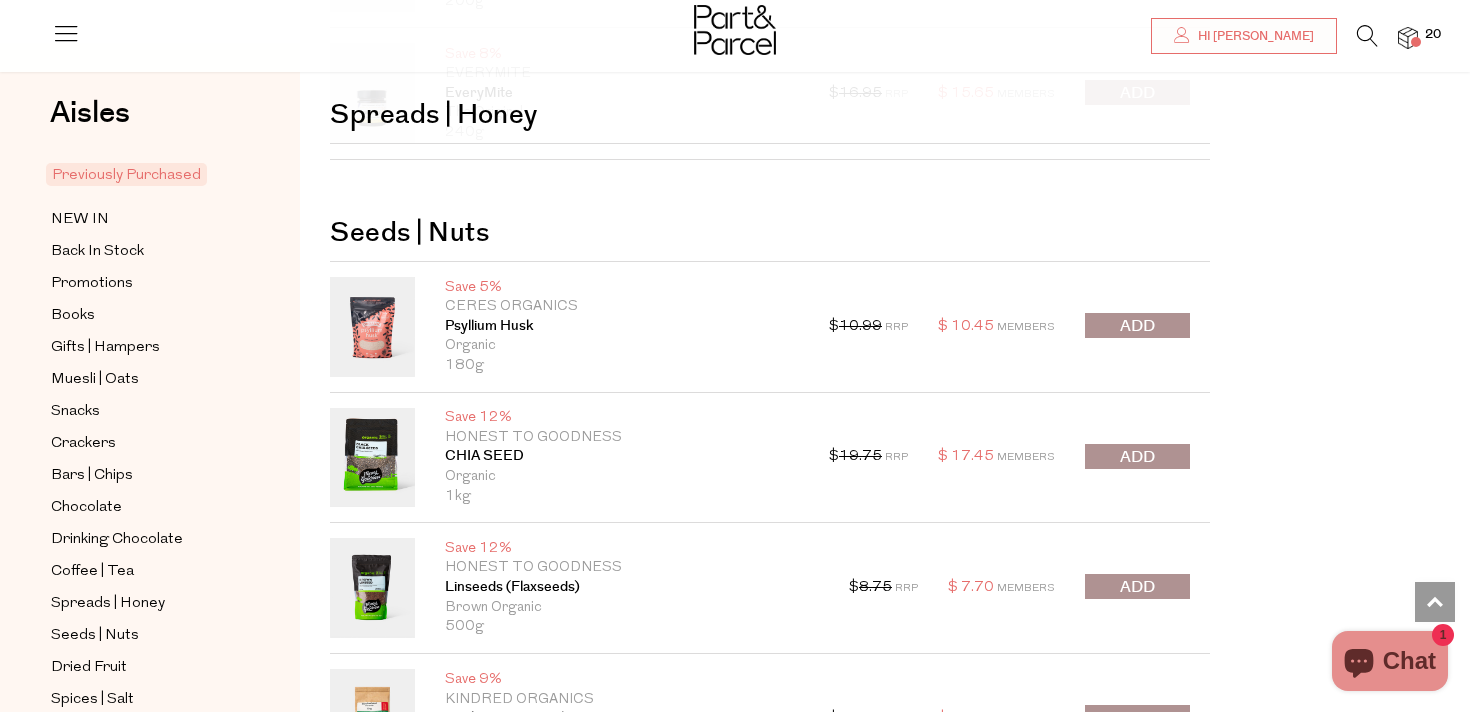 scroll, scrollTop: 3920, scrollLeft: 0, axis: vertical 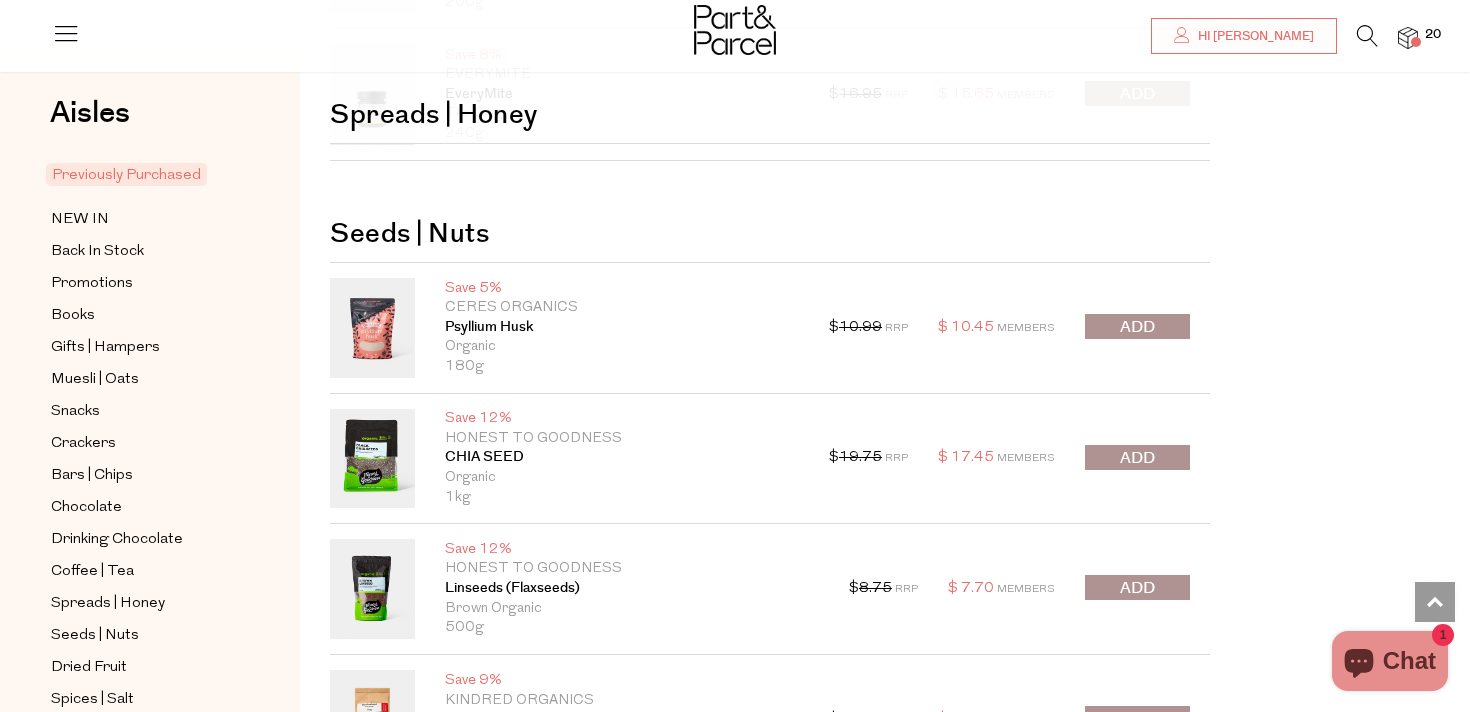 click on "Spreads | Honey" at bounding box center (770, 108) 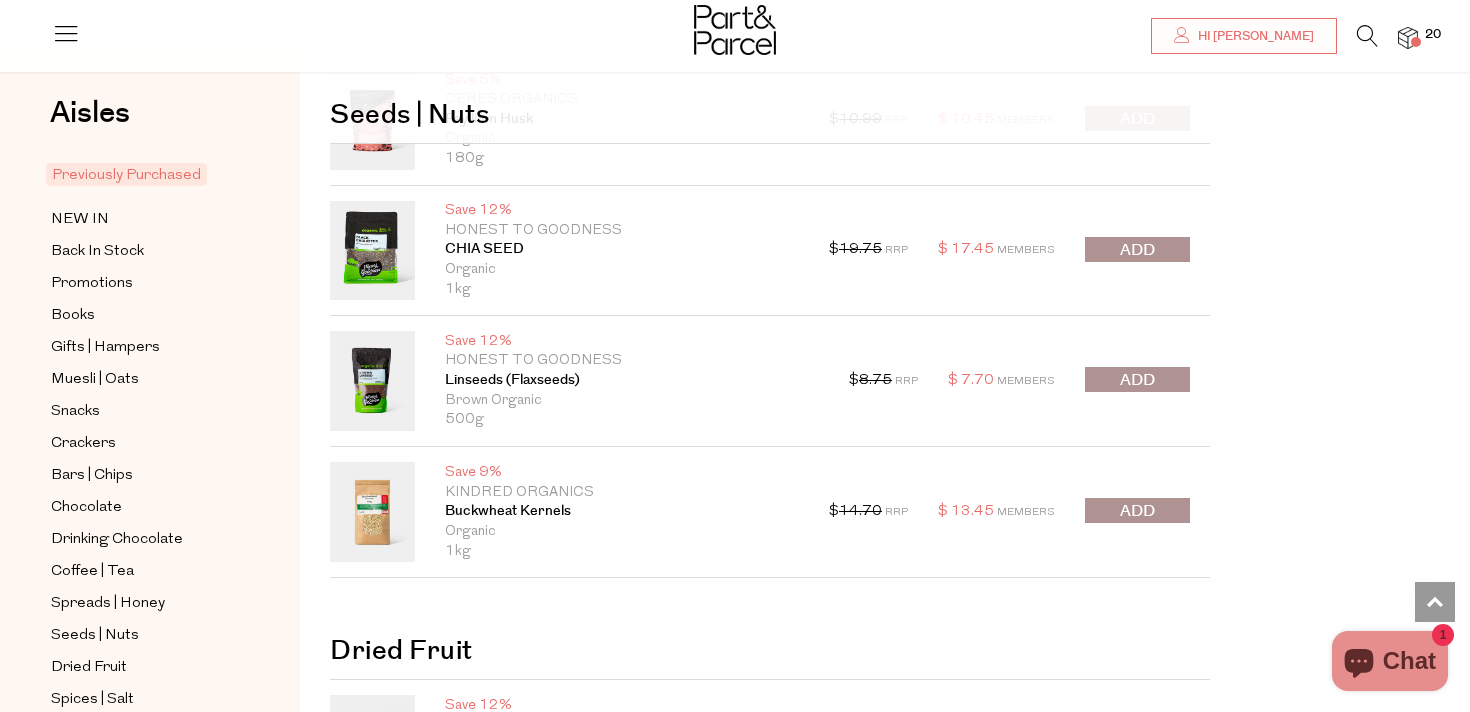 scroll, scrollTop: 4124, scrollLeft: 0, axis: vertical 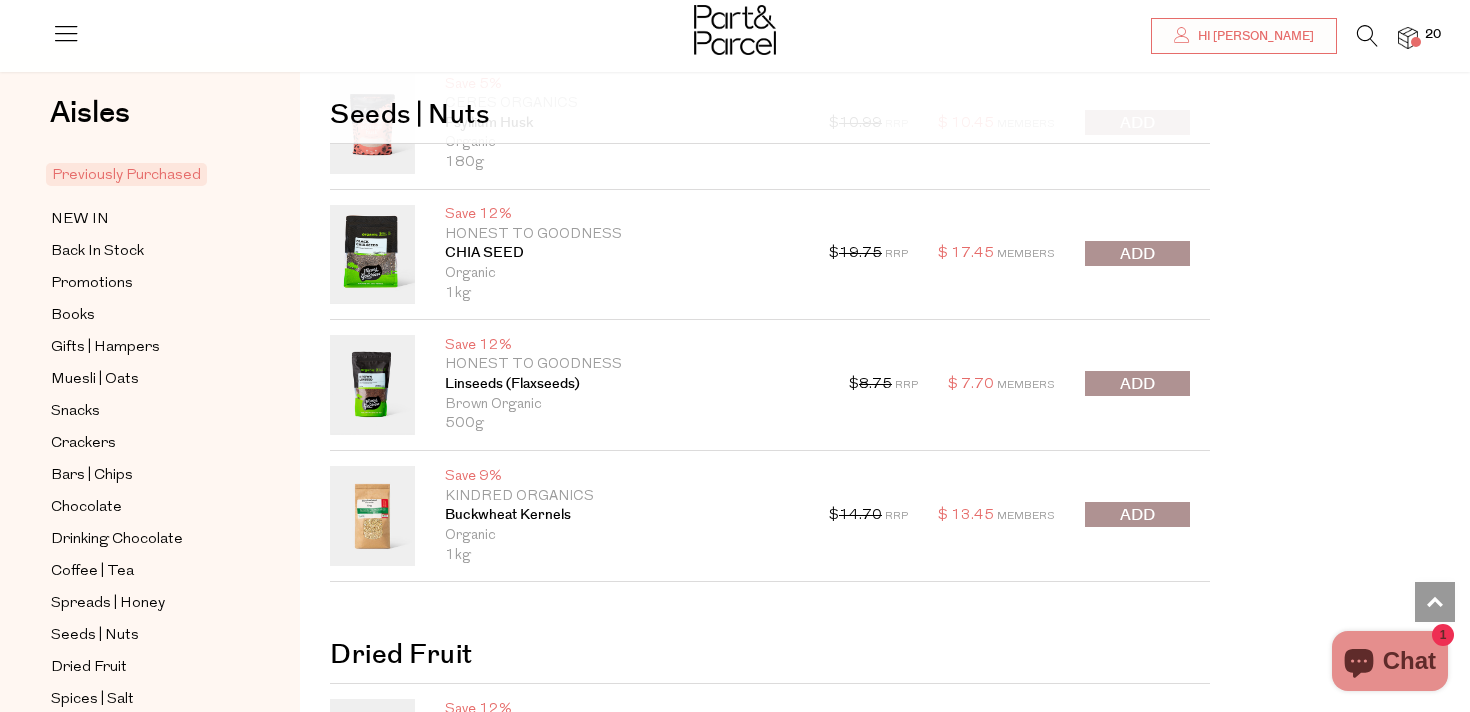 click at bounding box center [1137, 383] 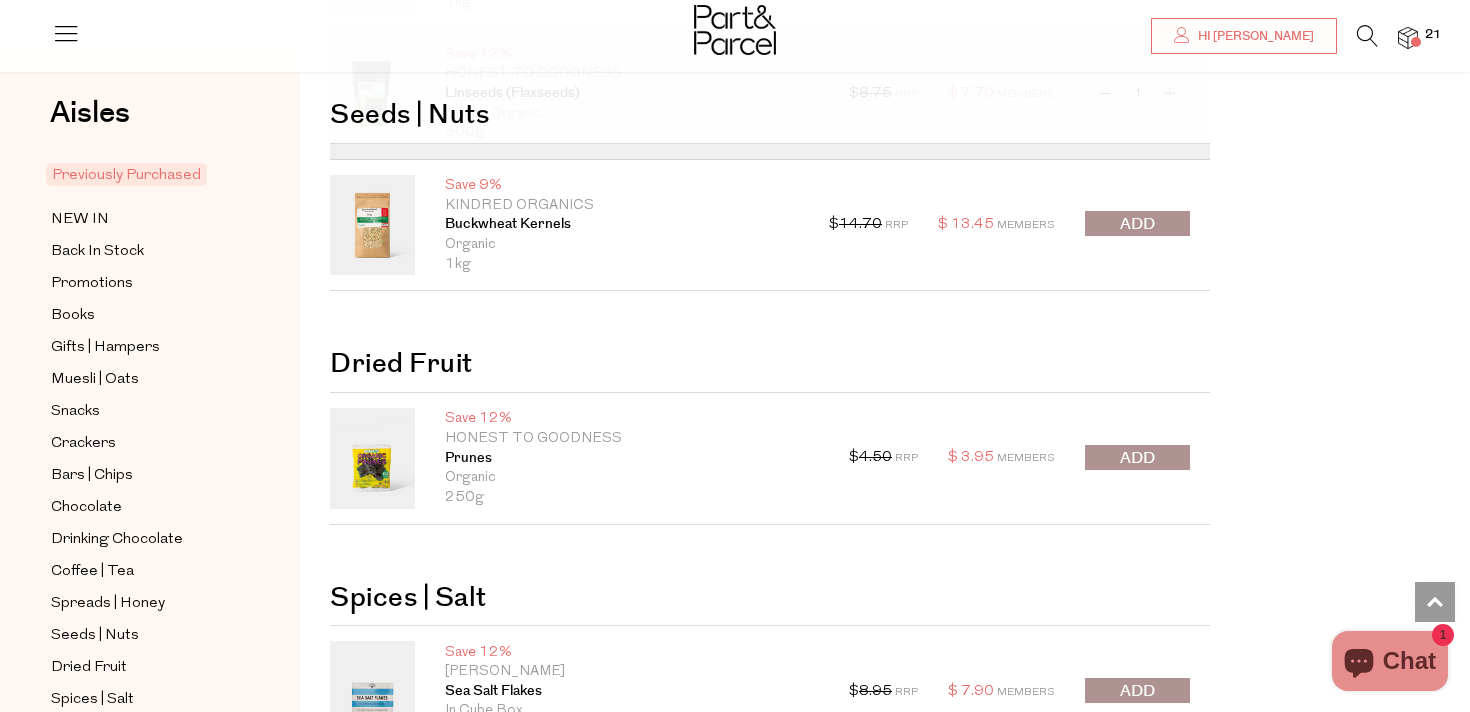 scroll, scrollTop: 4423, scrollLeft: 0, axis: vertical 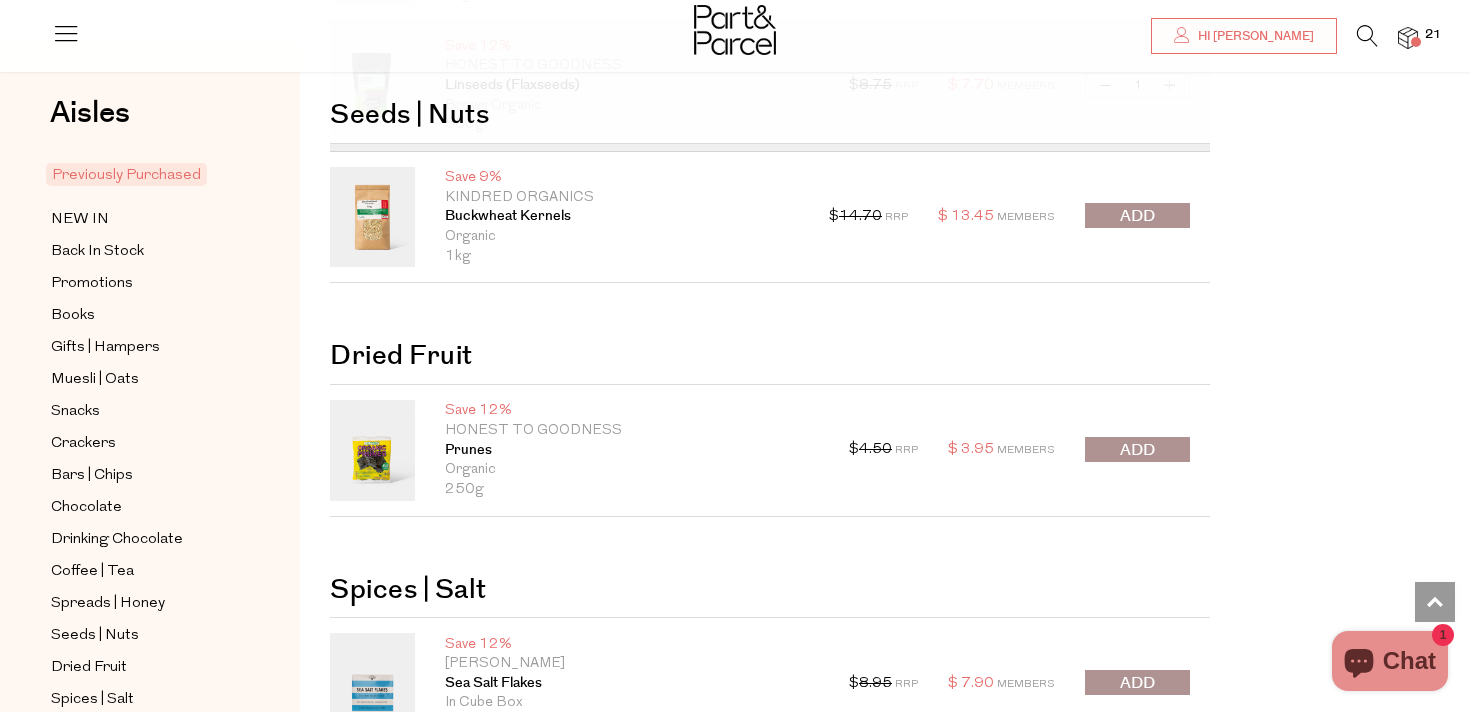 click at bounding box center [1137, 449] 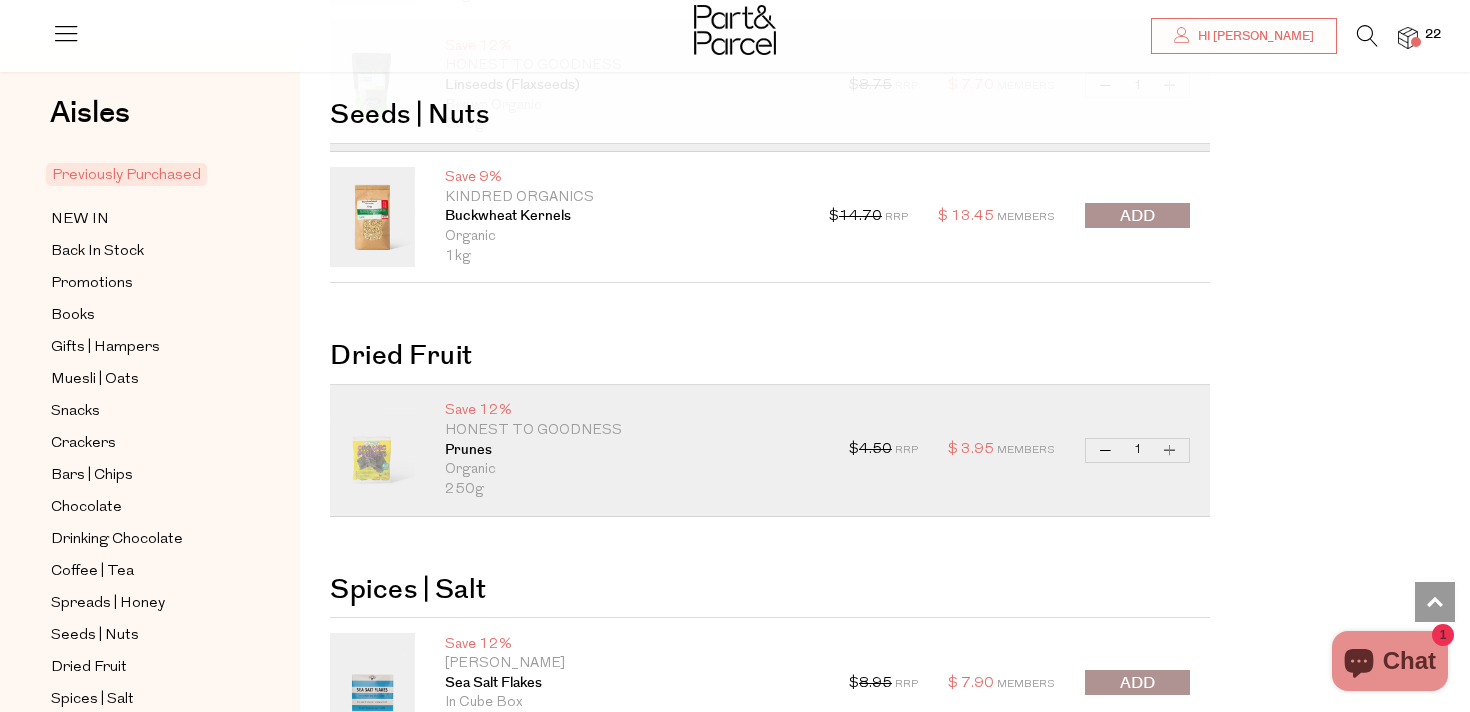 click on "Increase Prunes" at bounding box center [1170, 450] 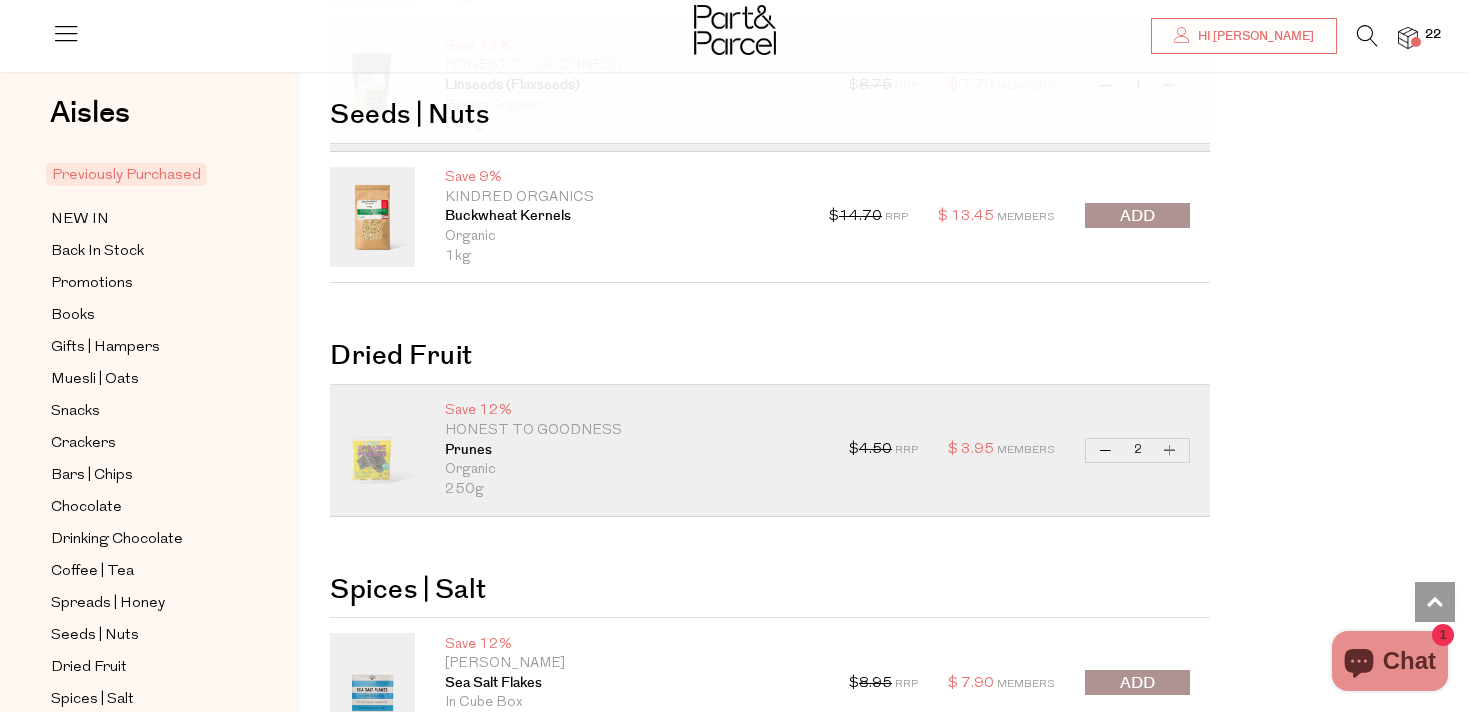 type on "2" 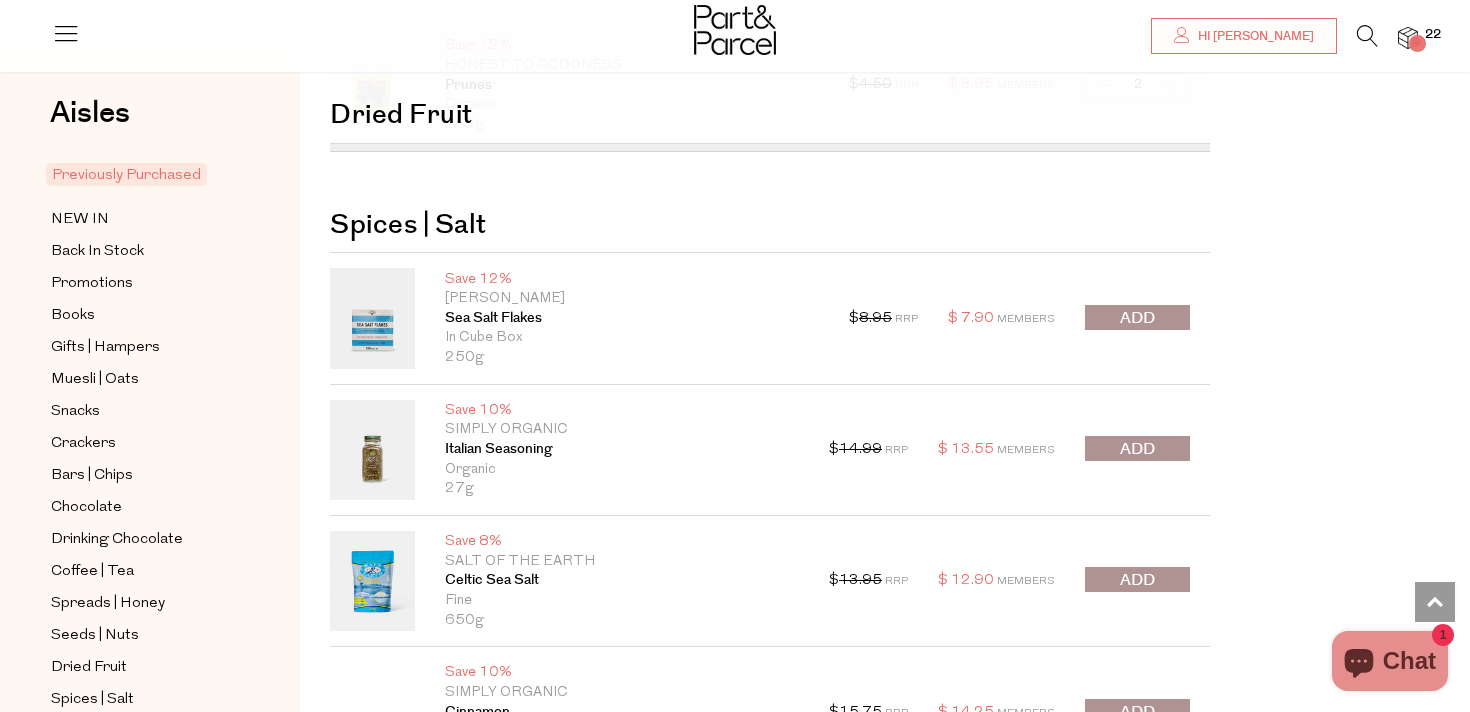 scroll, scrollTop: 4864, scrollLeft: 0, axis: vertical 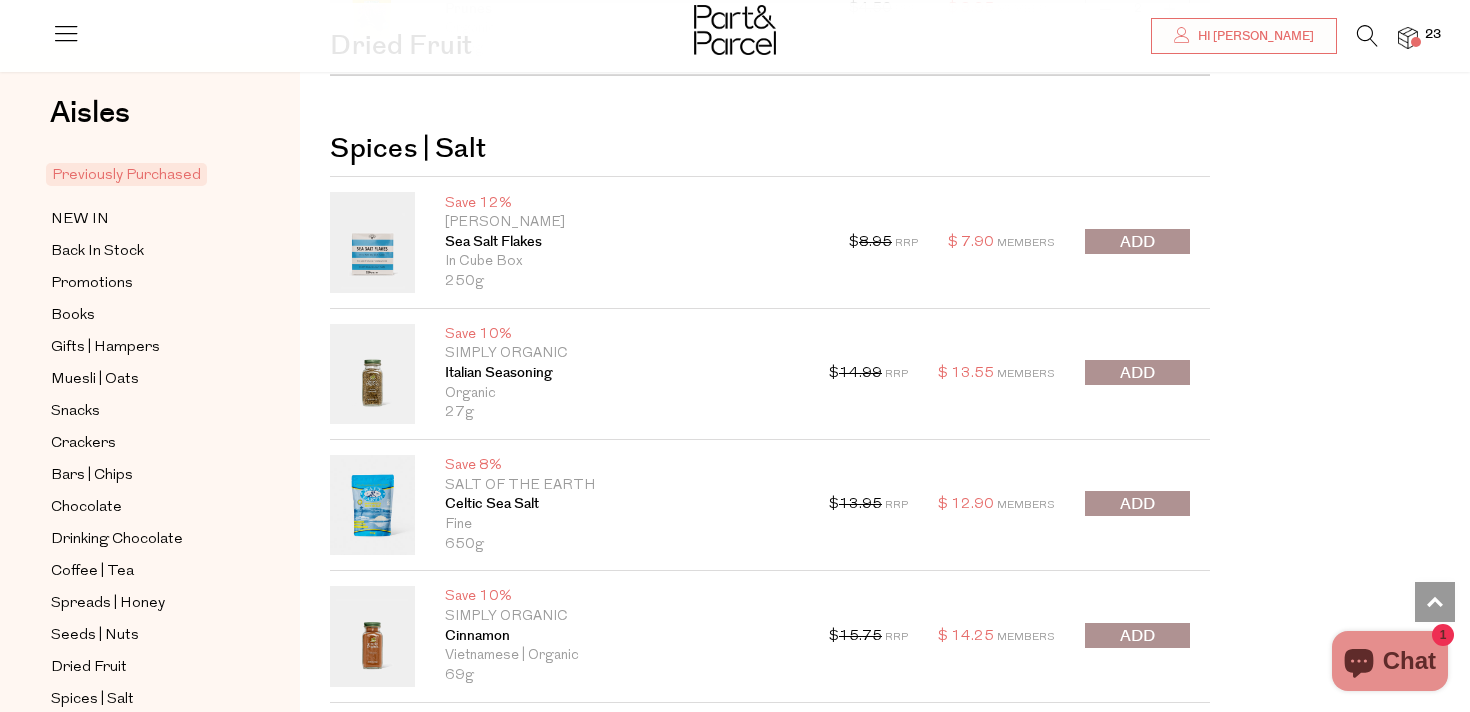 click at bounding box center [1137, 373] 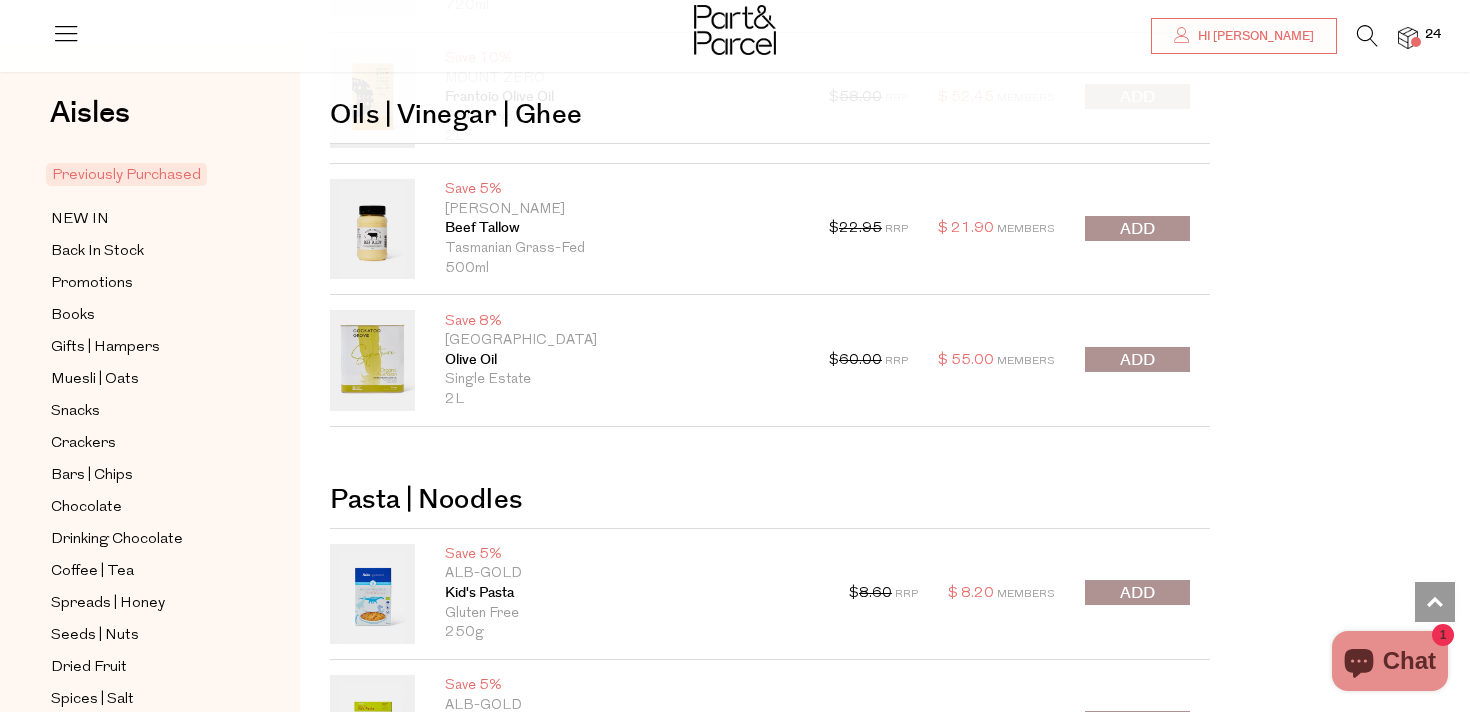 scroll, scrollTop: 6684, scrollLeft: 0, axis: vertical 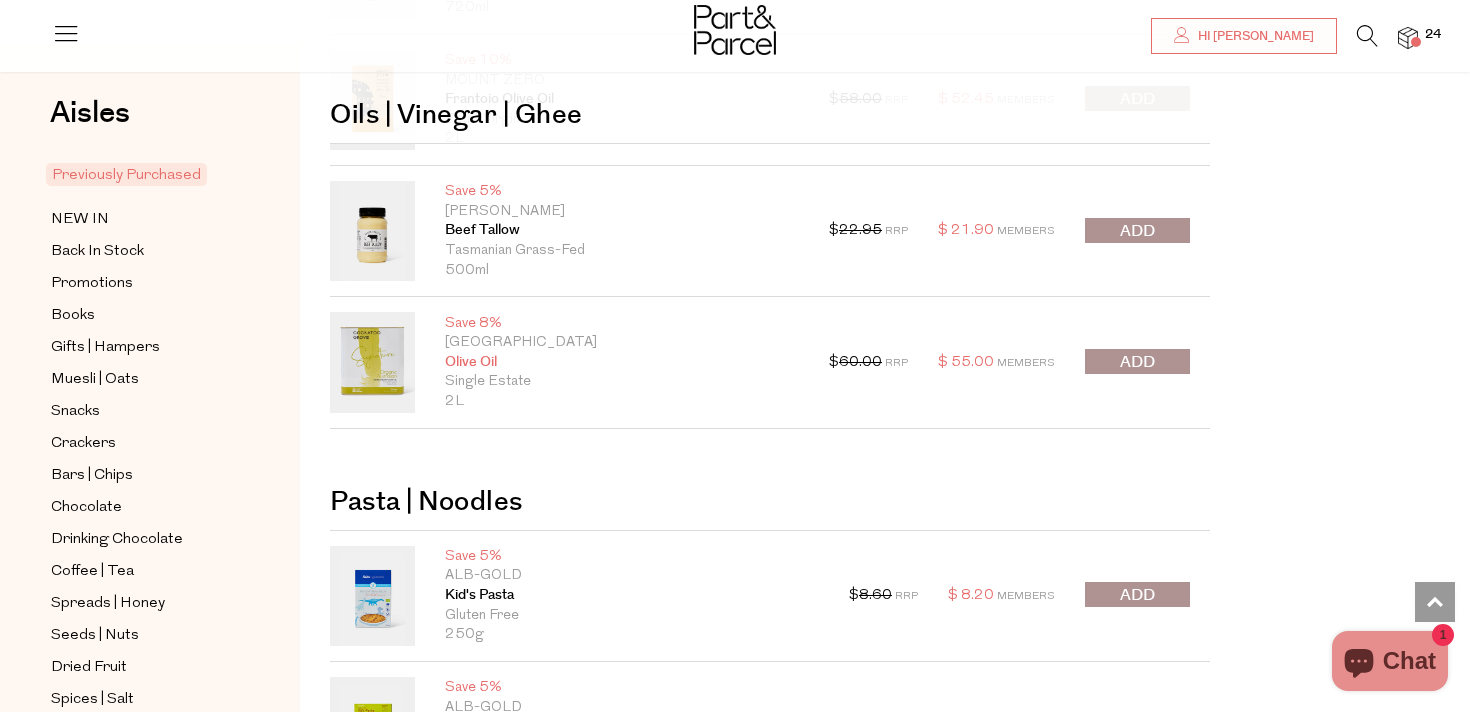 click on "Olive Oil" at bounding box center [622, 363] 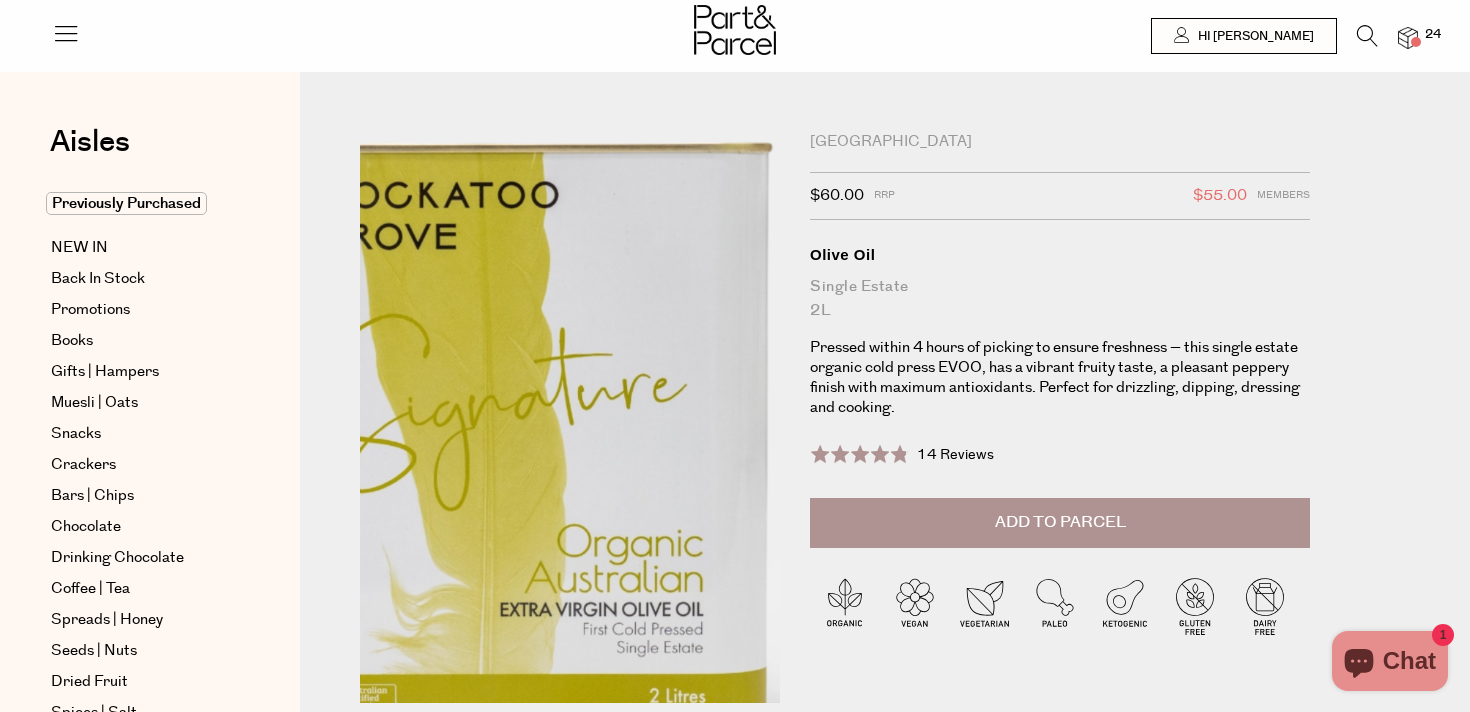 scroll, scrollTop: 0, scrollLeft: 0, axis: both 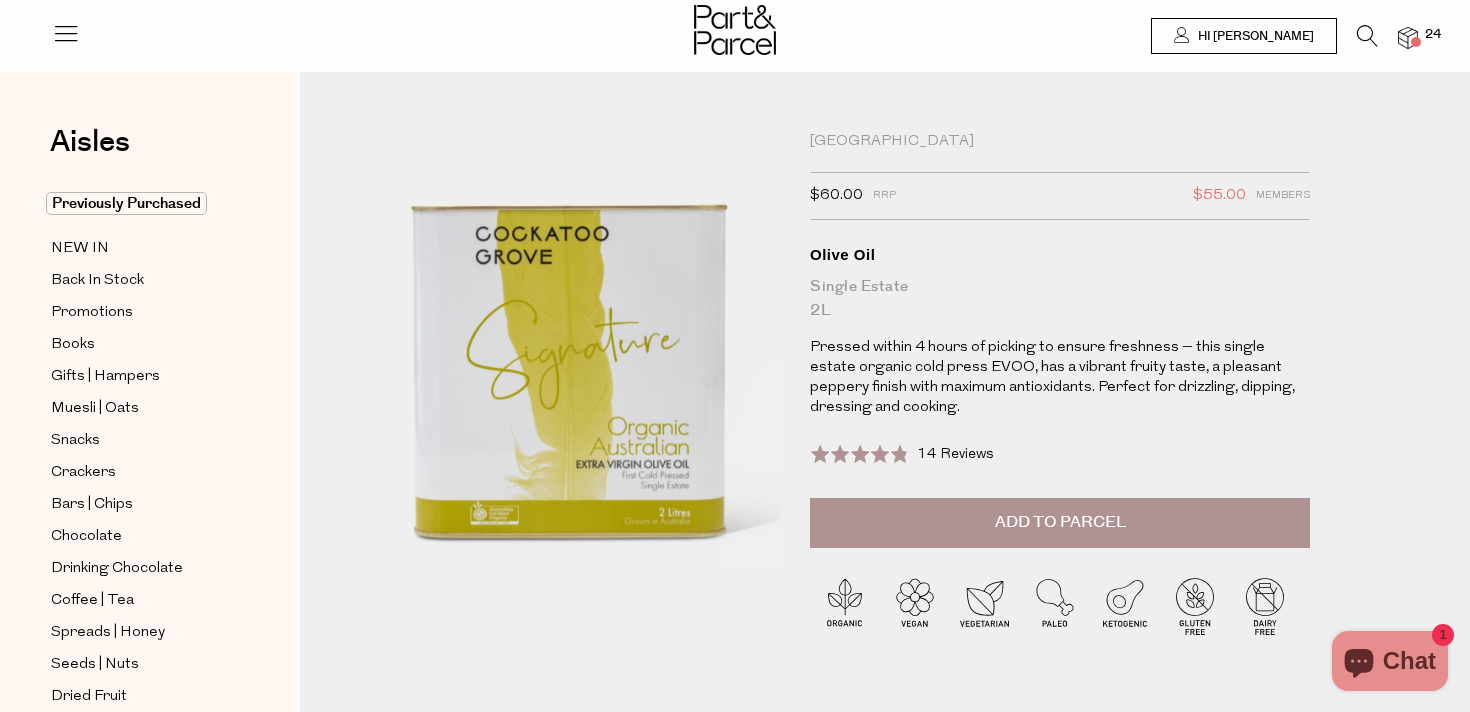 click at bounding box center (1367, 36) 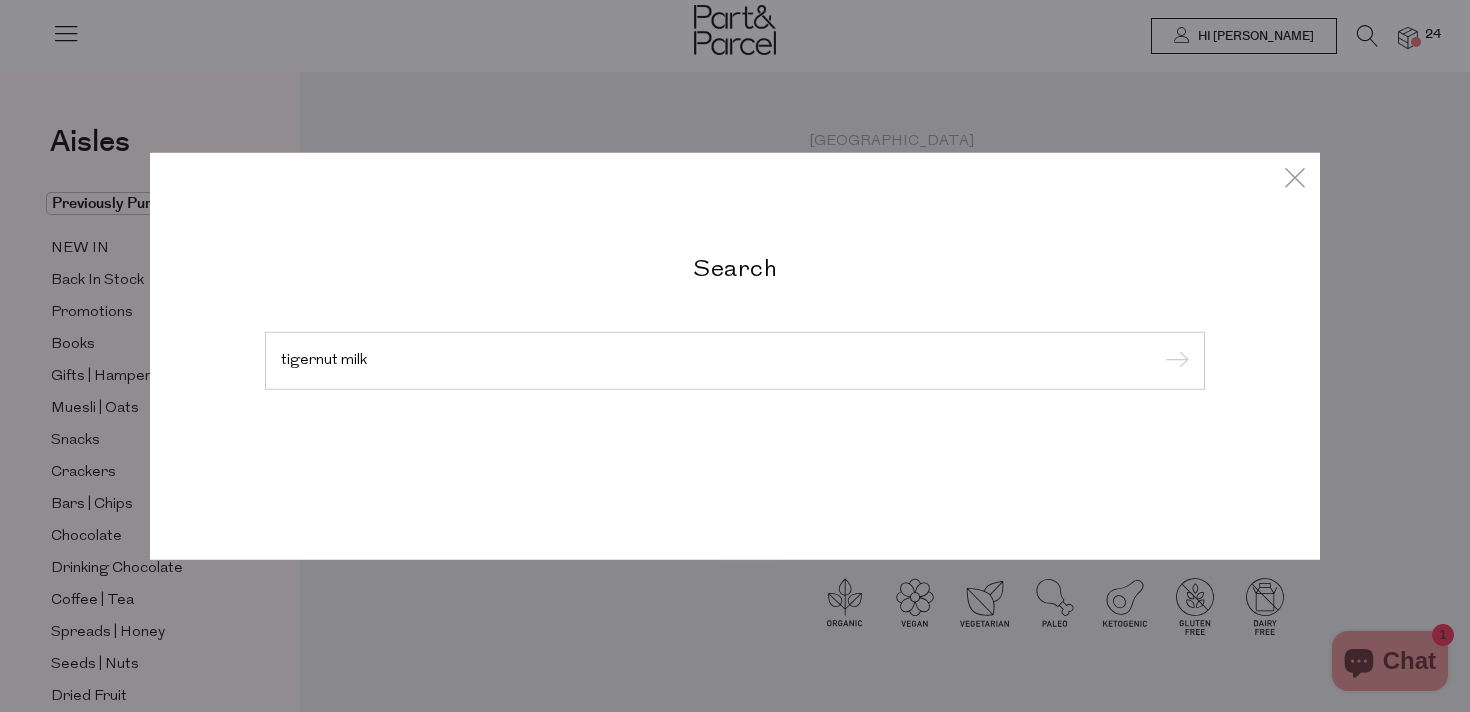 type on "tigernut milk" 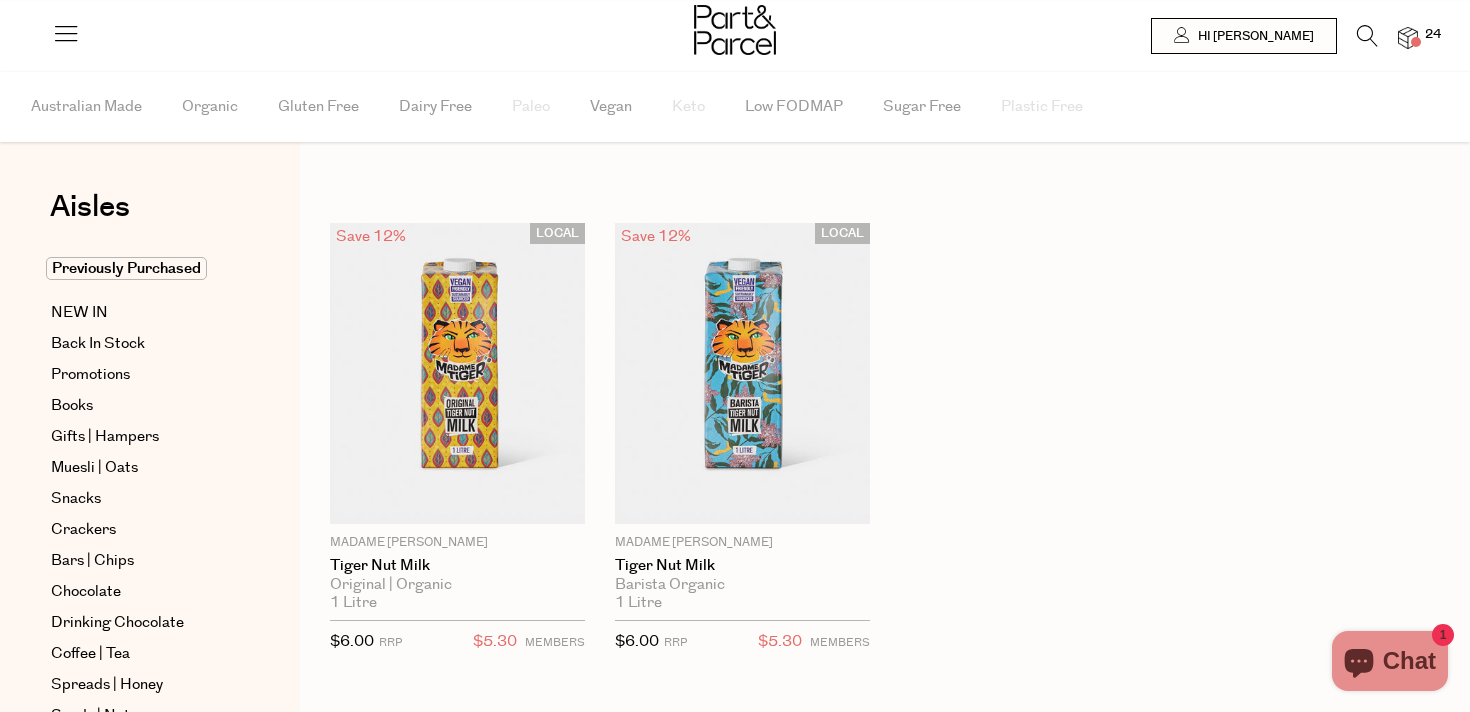 scroll, scrollTop: 0, scrollLeft: 0, axis: both 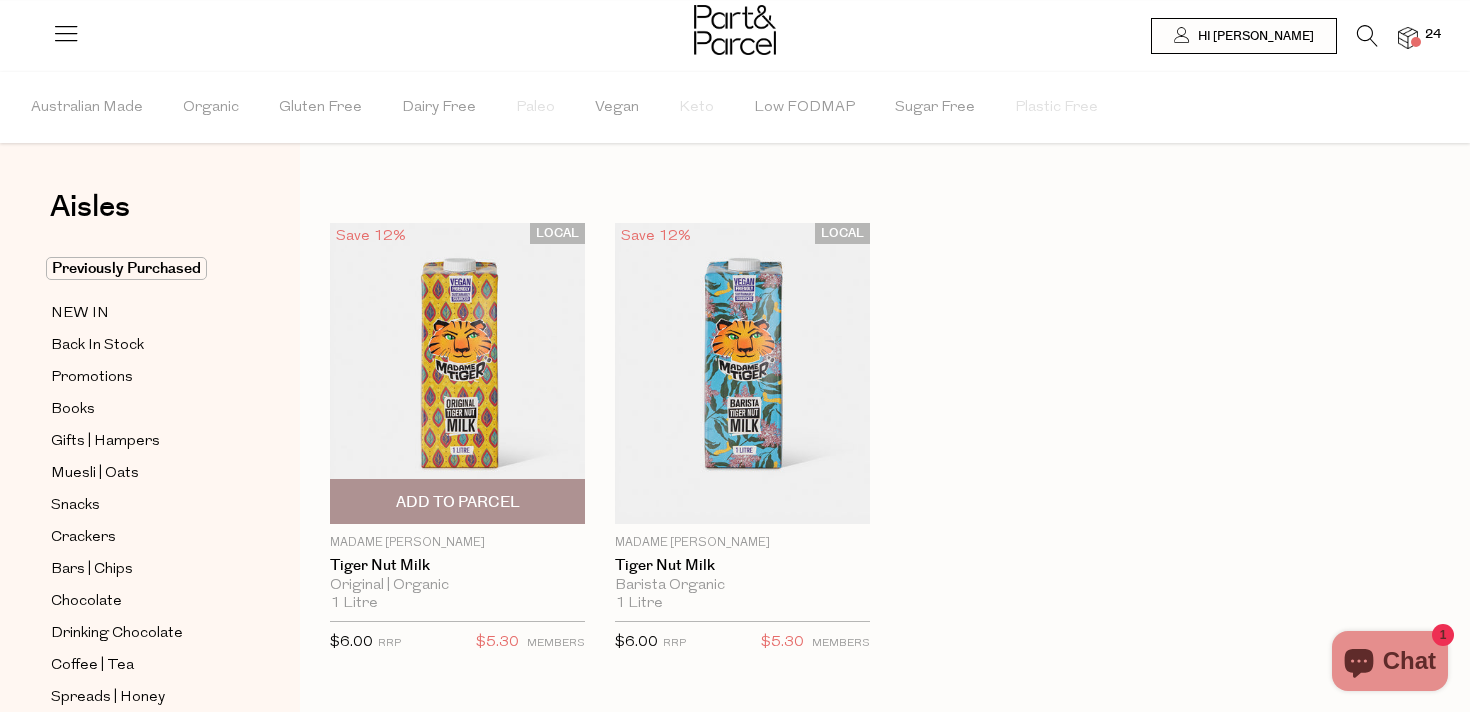 click on "Add To Parcel" at bounding box center [458, 502] 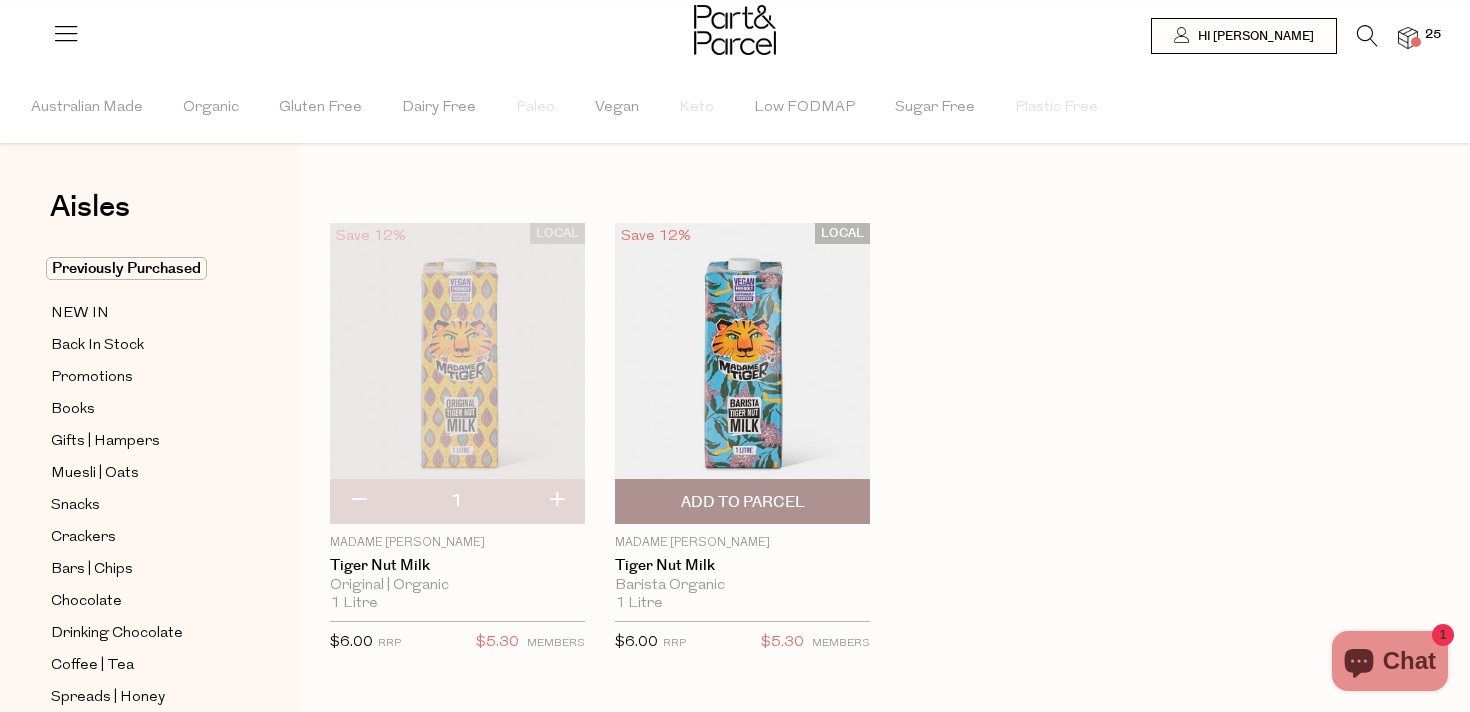 click on "Add To Parcel" at bounding box center (743, 502) 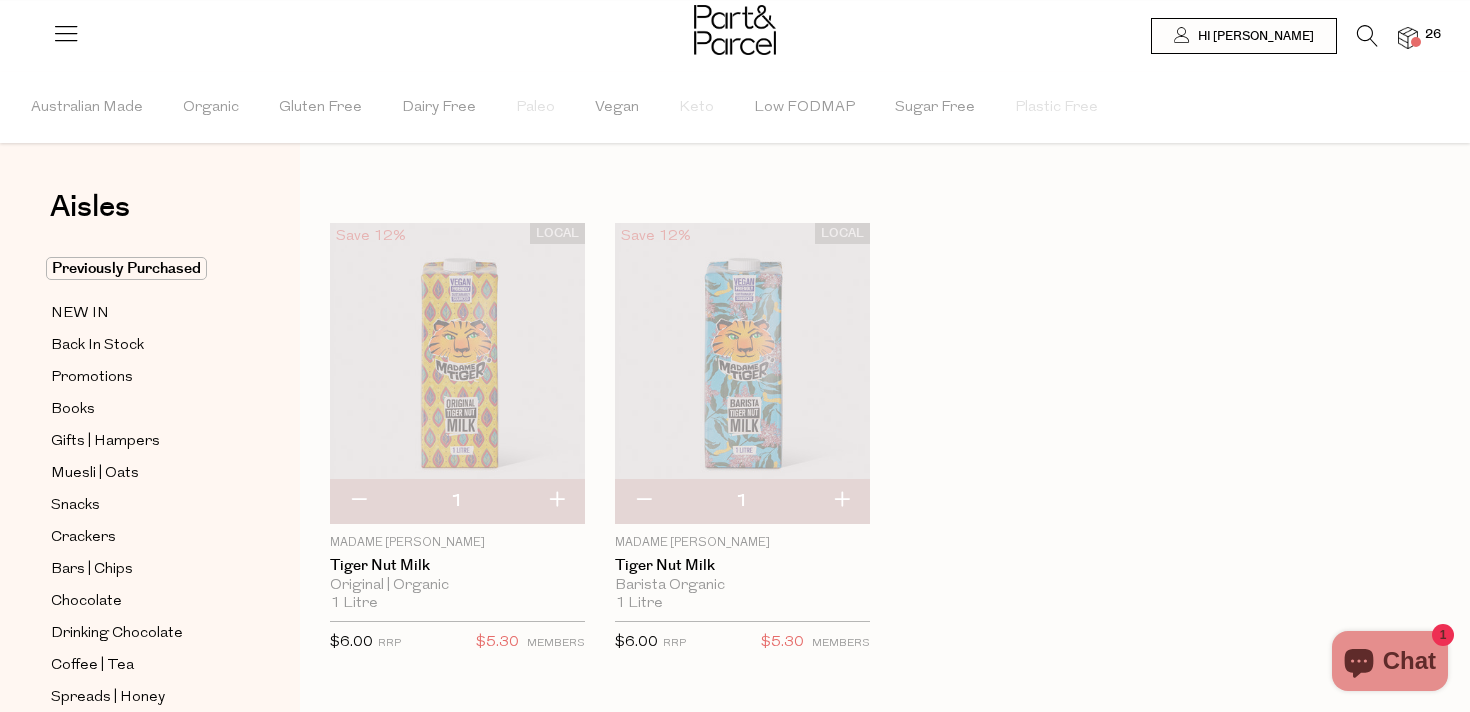 click at bounding box center (841, 501) 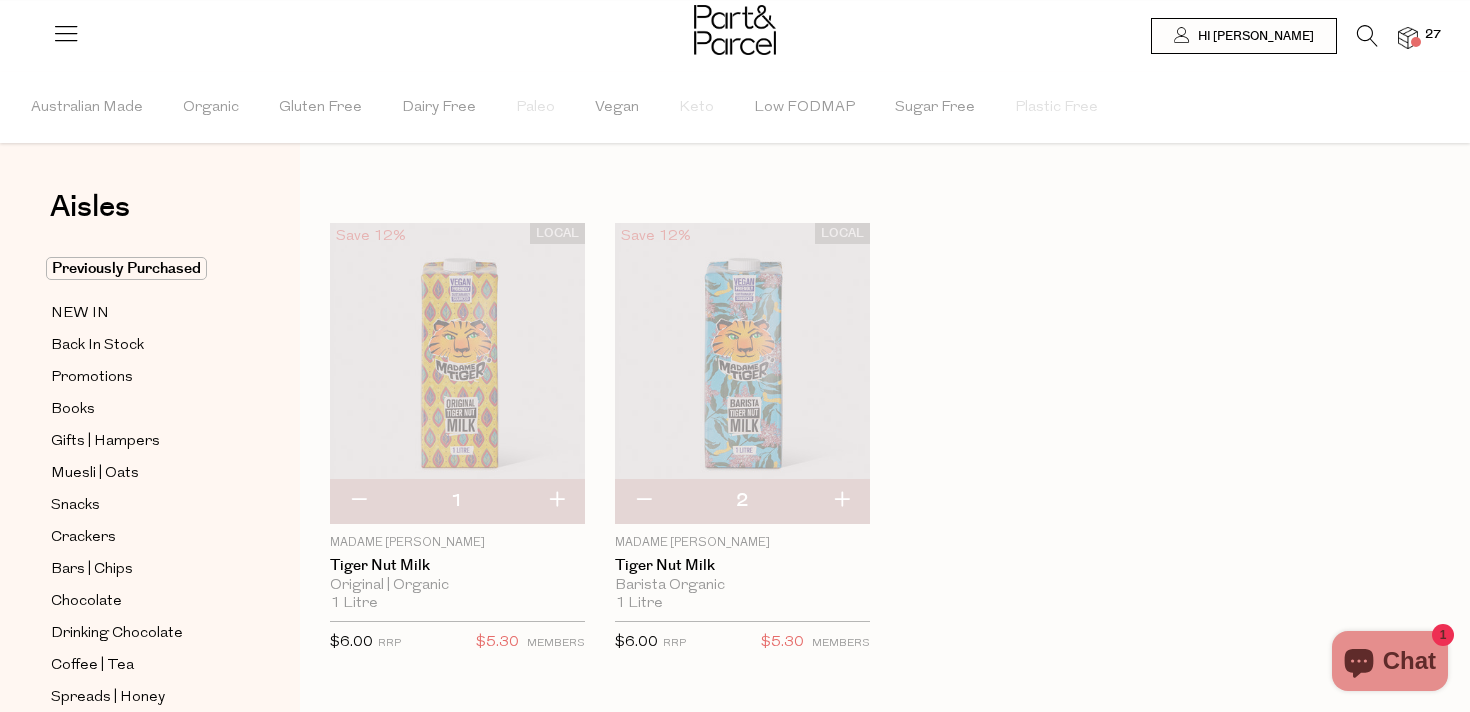 click at bounding box center (556, 501) 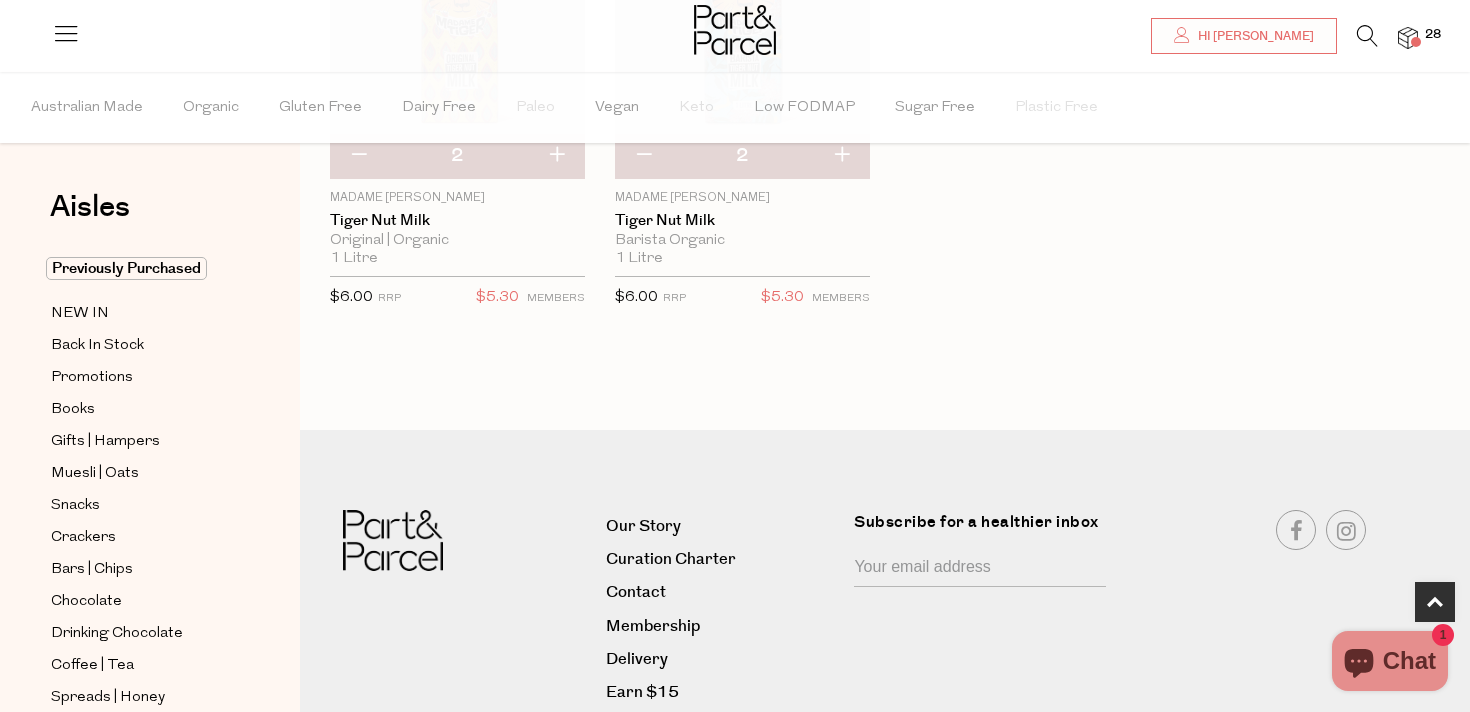 scroll, scrollTop: 348, scrollLeft: 0, axis: vertical 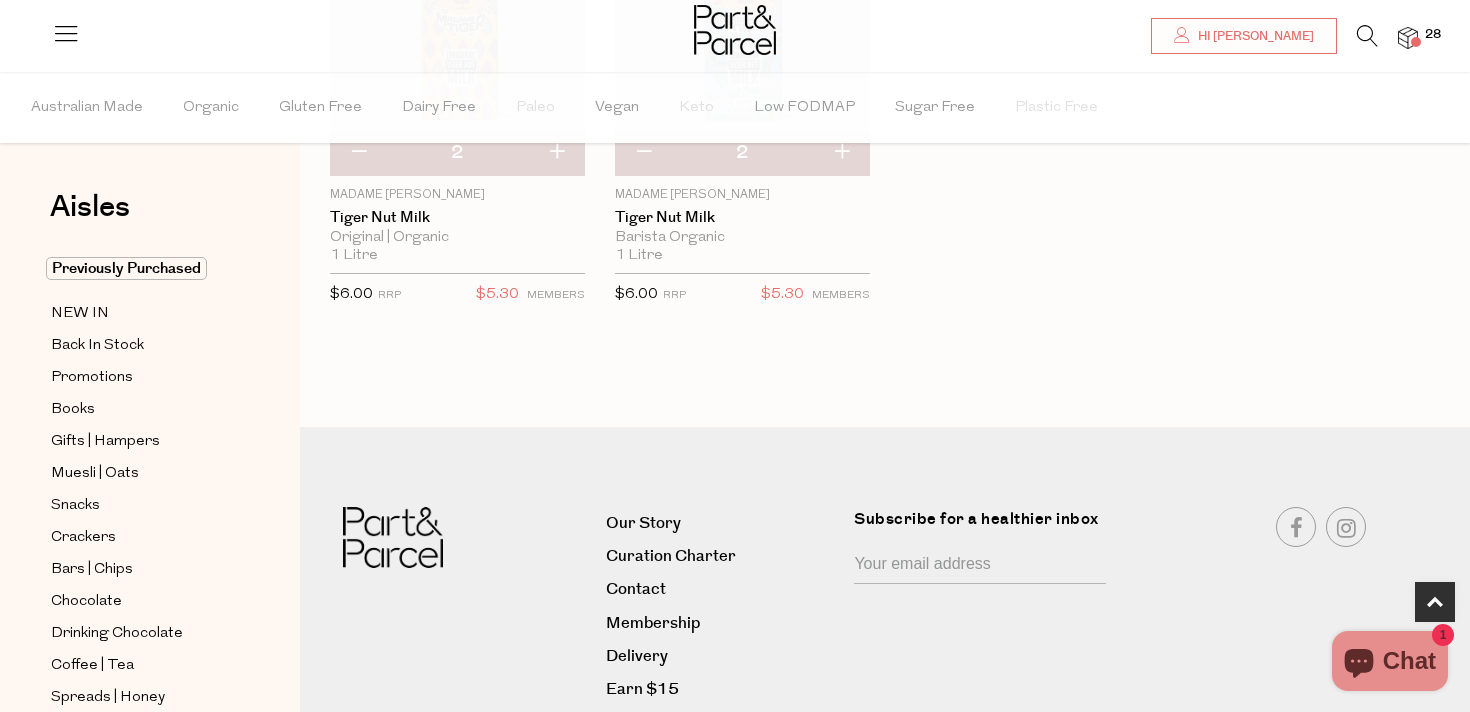 click on "28" at bounding box center [1433, 35] 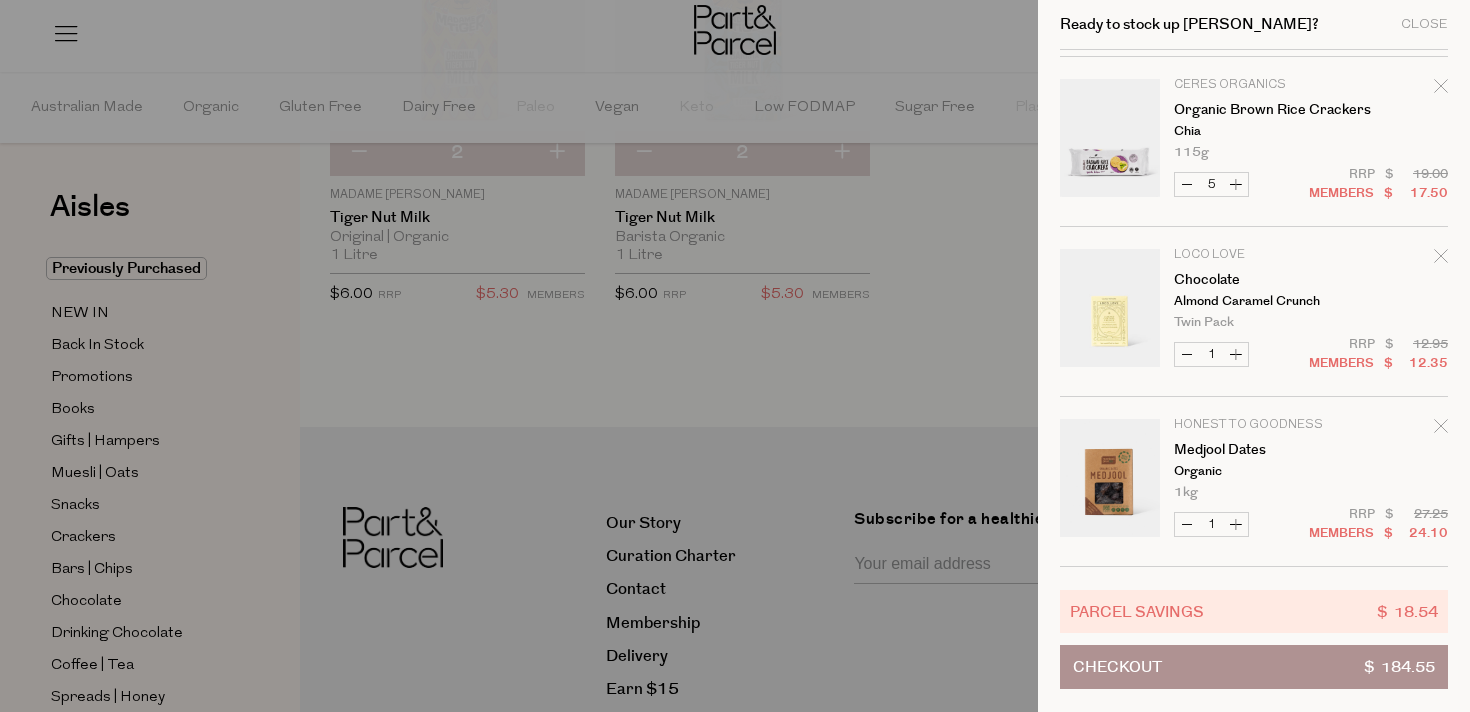 scroll, scrollTop: 1689, scrollLeft: 0, axis: vertical 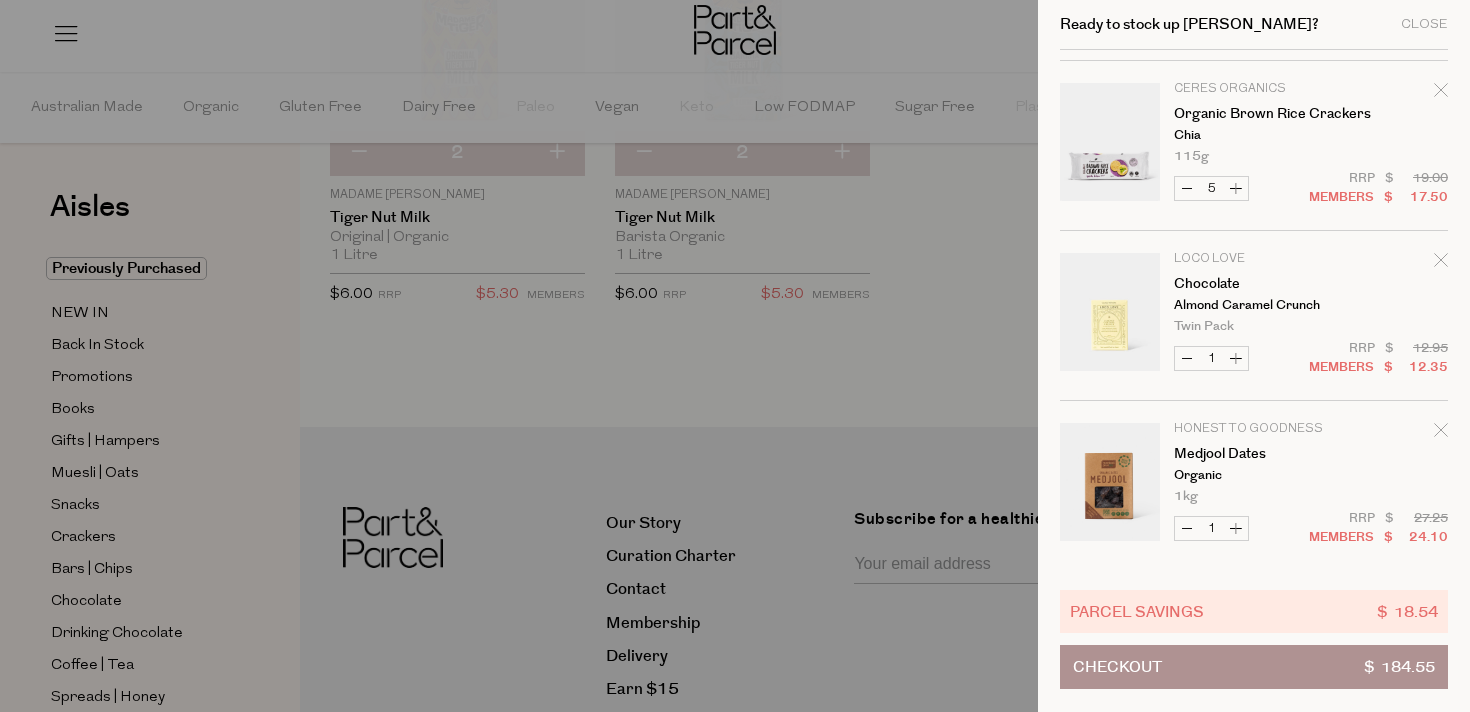 click on "Increase Medjool Dates" at bounding box center (1236, 528) 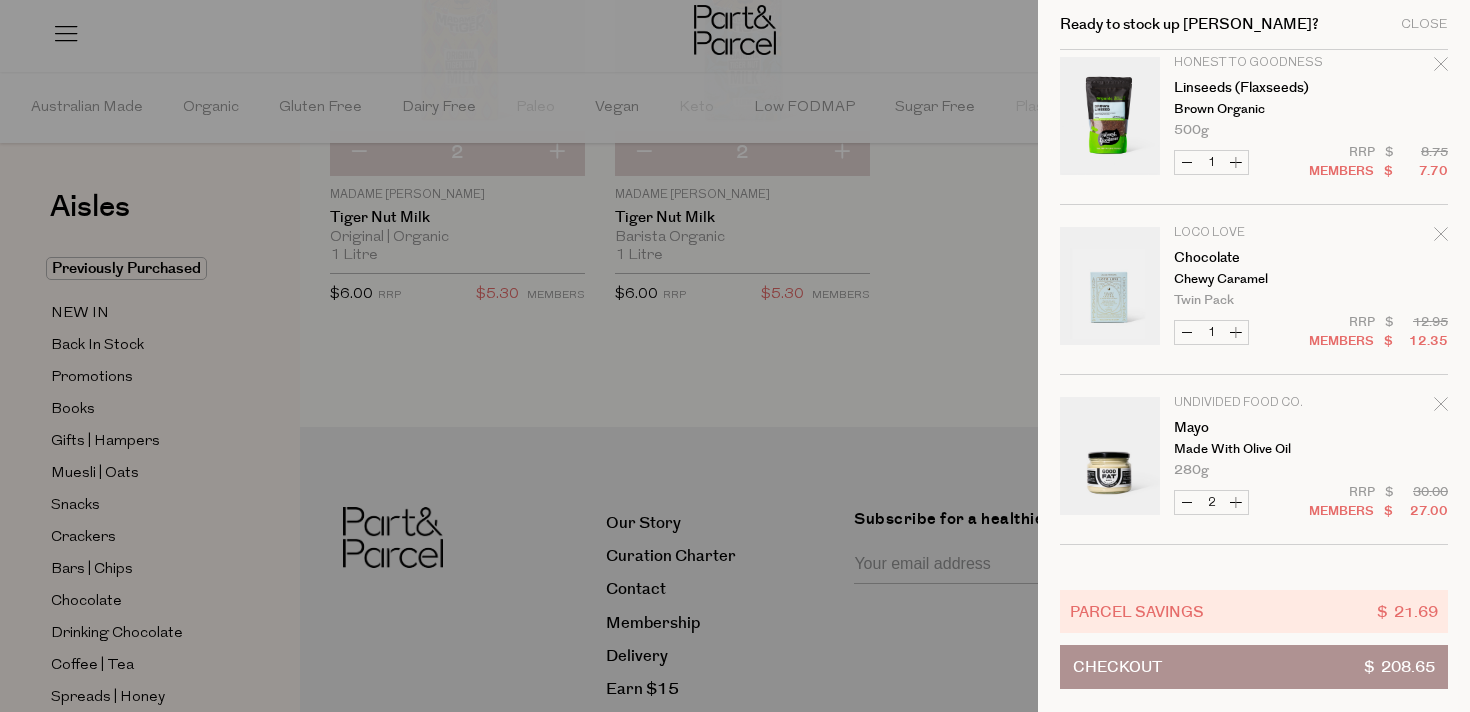 scroll, scrollTop: 869, scrollLeft: 0, axis: vertical 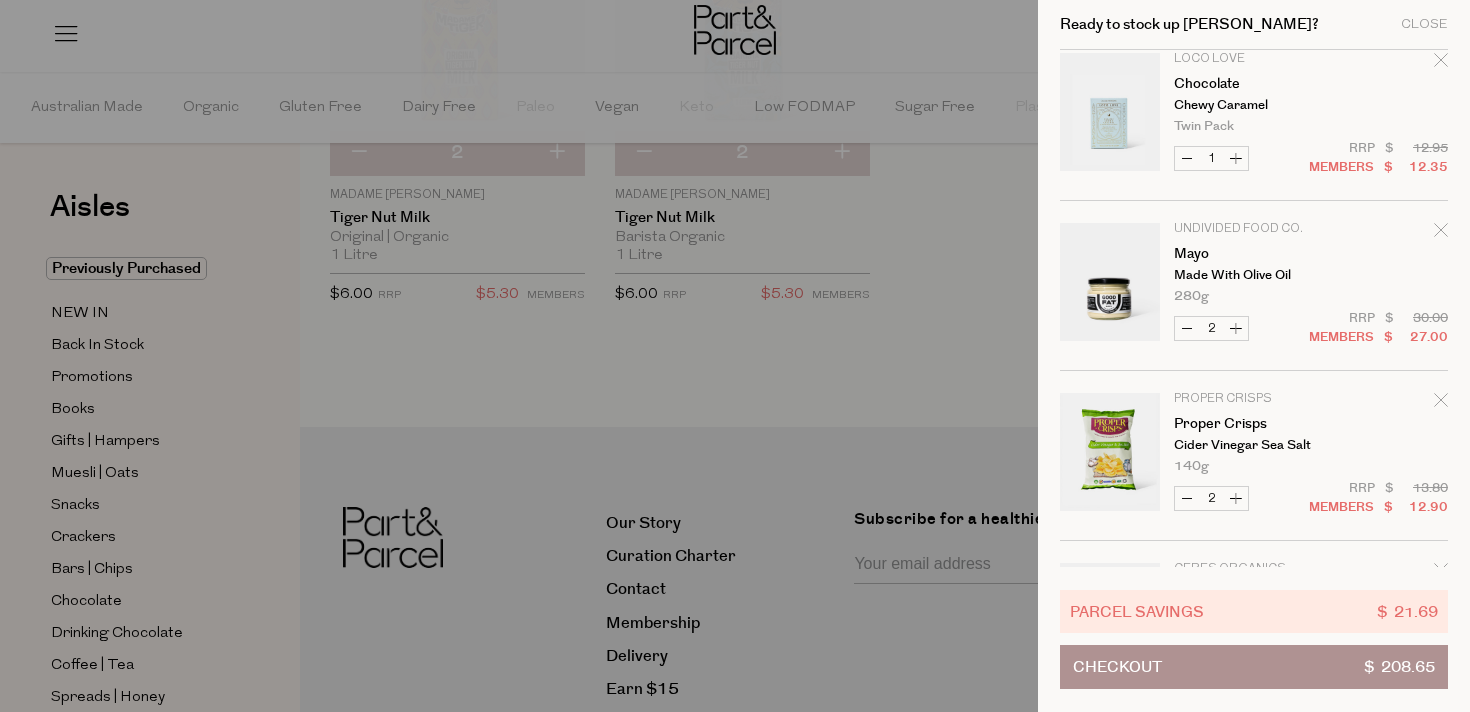 click at bounding box center (735, 356) 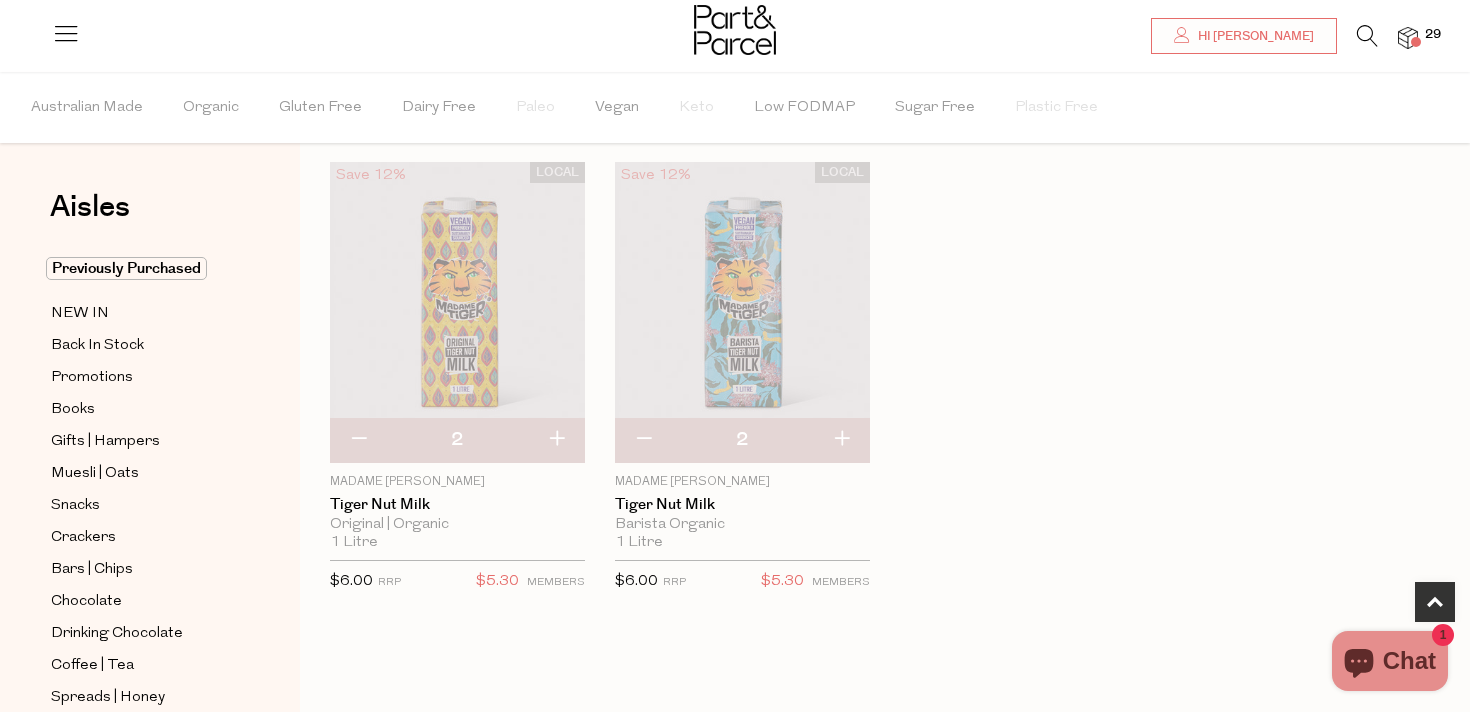 scroll, scrollTop: 0, scrollLeft: 0, axis: both 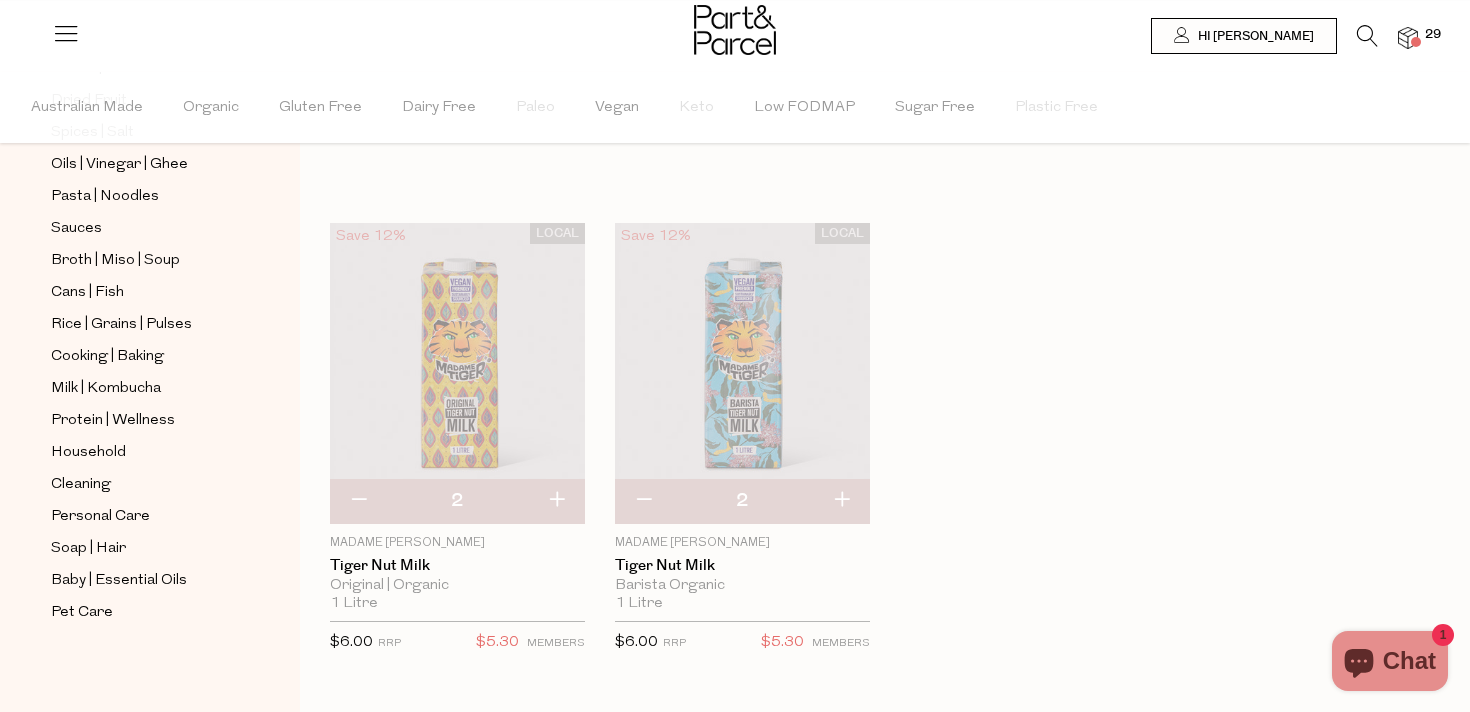 click on "29" at bounding box center (1433, 35) 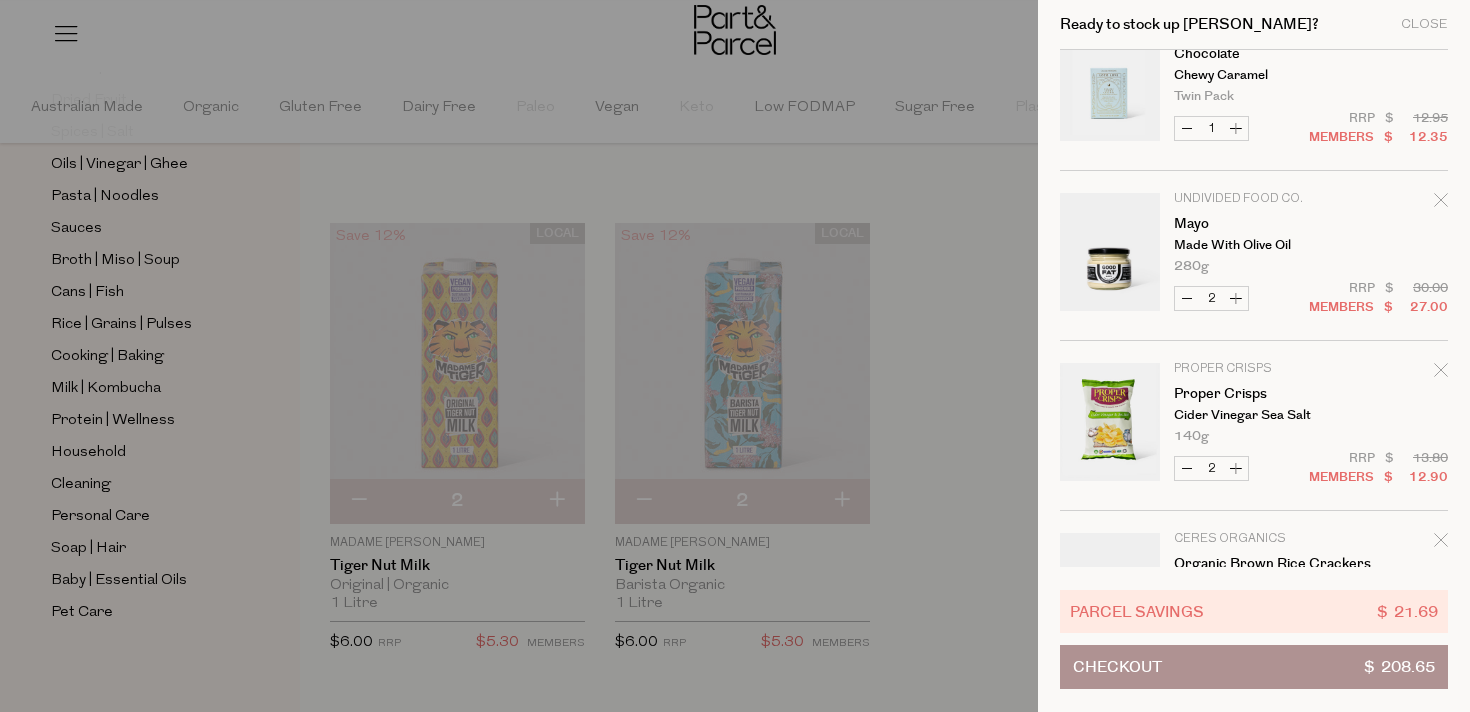 scroll, scrollTop: 938, scrollLeft: 0, axis: vertical 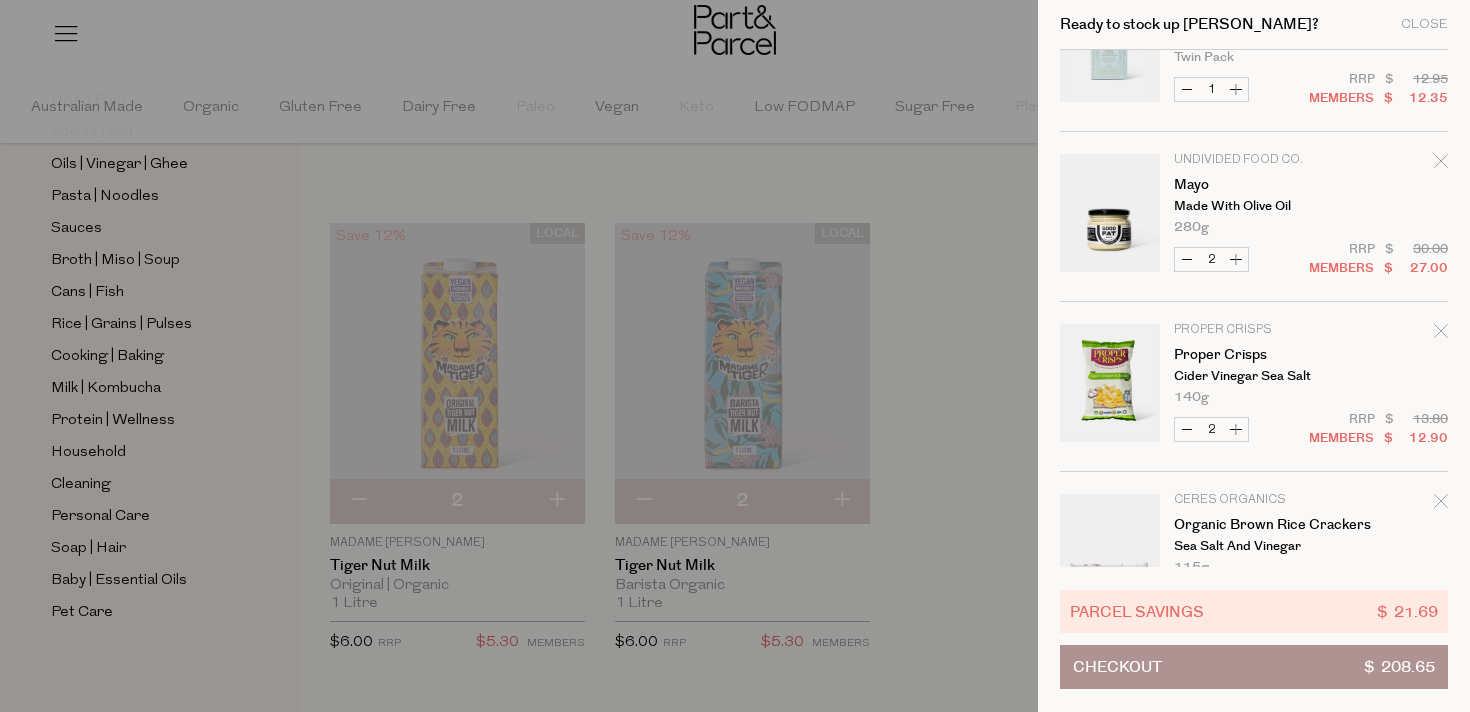 click at bounding box center [735, 356] 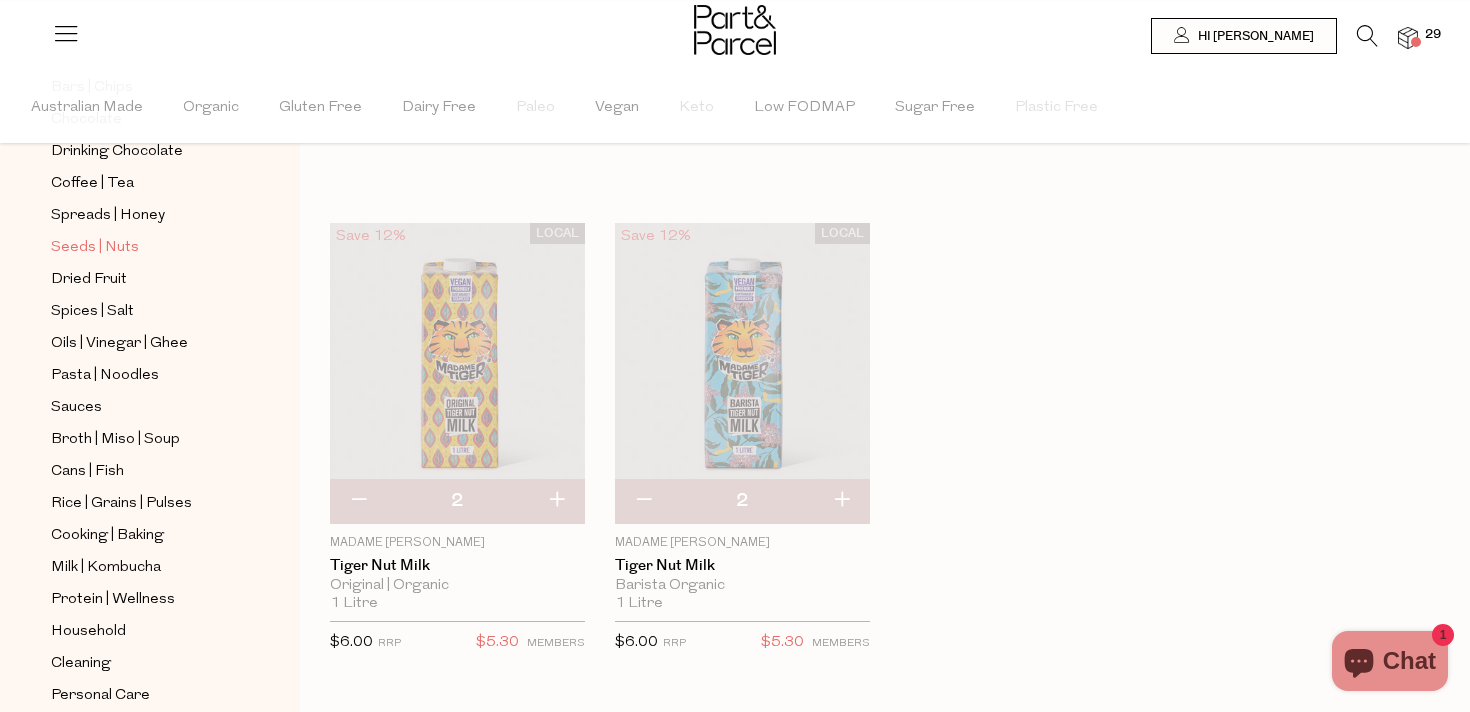 scroll, scrollTop: 452, scrollLeft: 0, axis: vertical 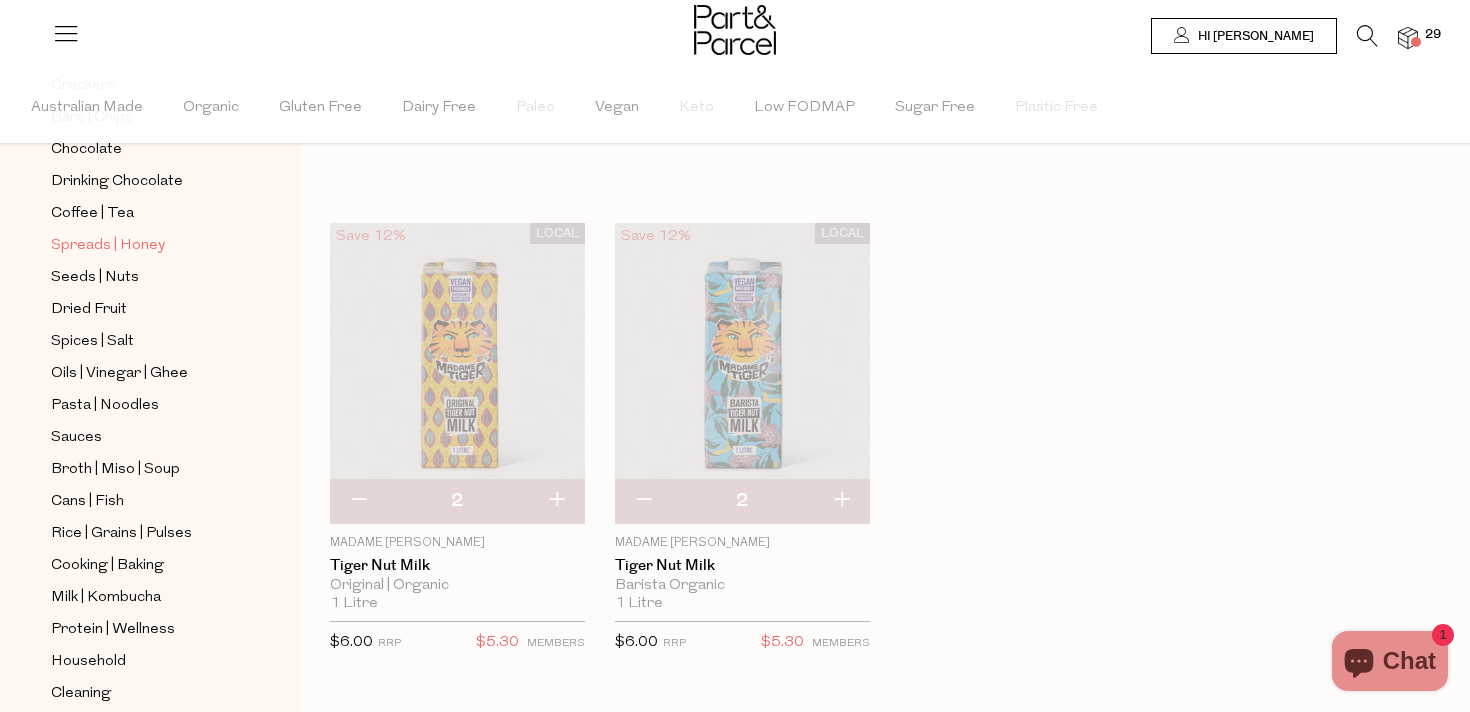 click on "Spreads | Honey" at bounding box center [108, 246] 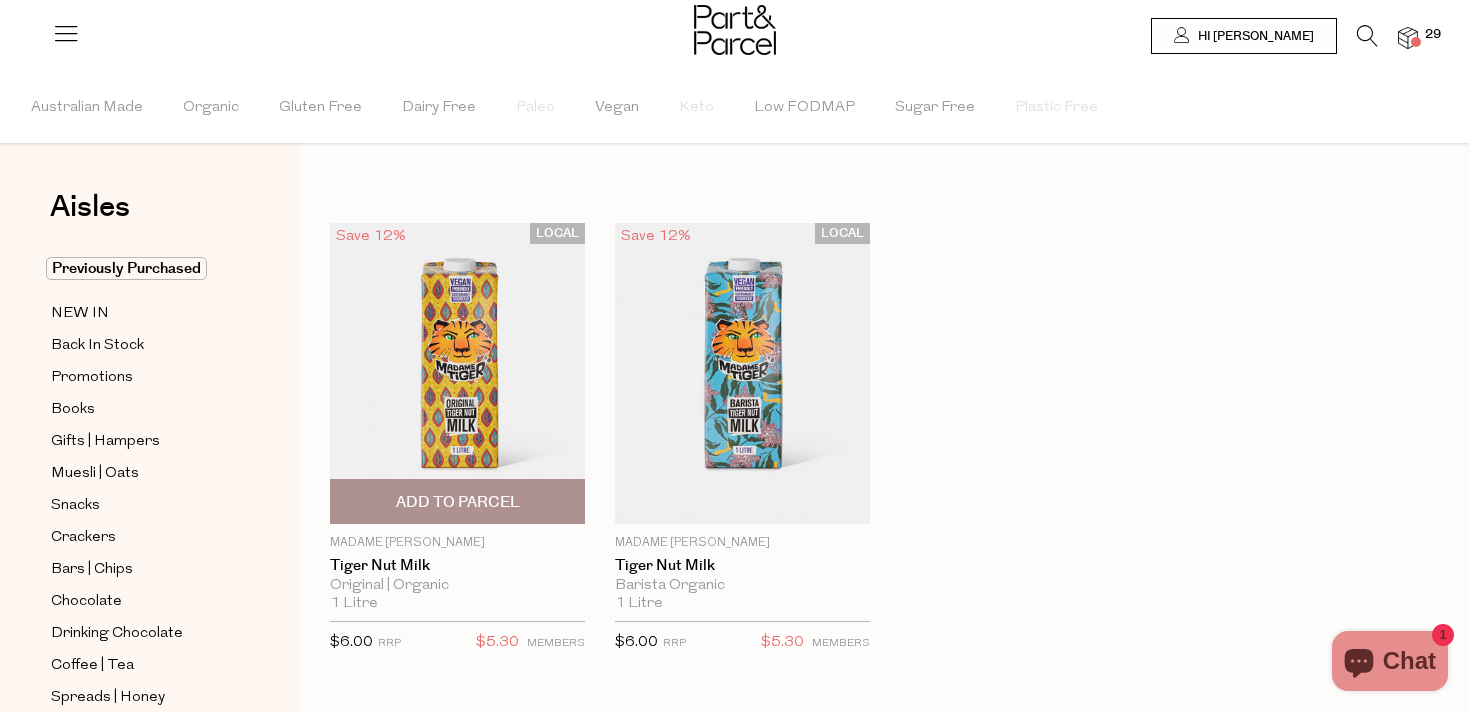 type on "2" 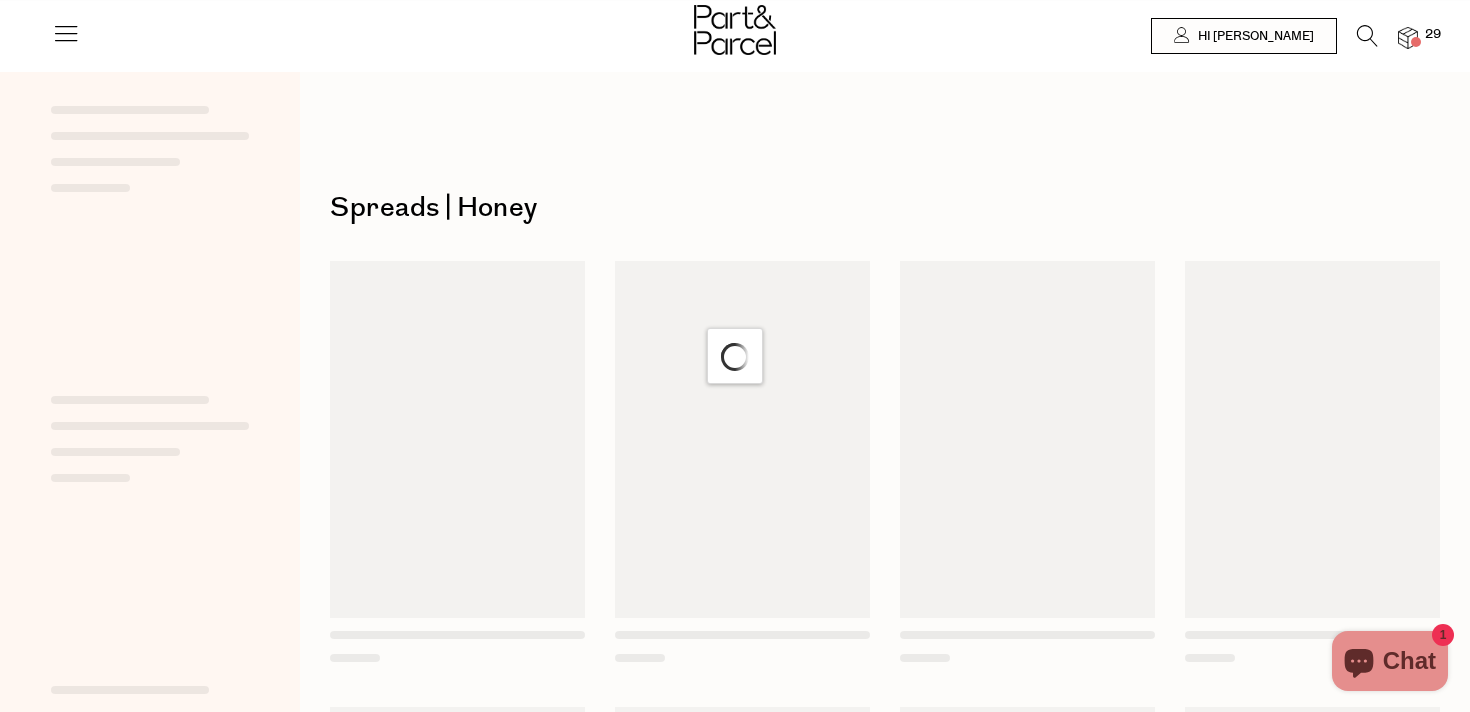 scroll, scrollTop: 0, scrollLeft: 0, axis: both 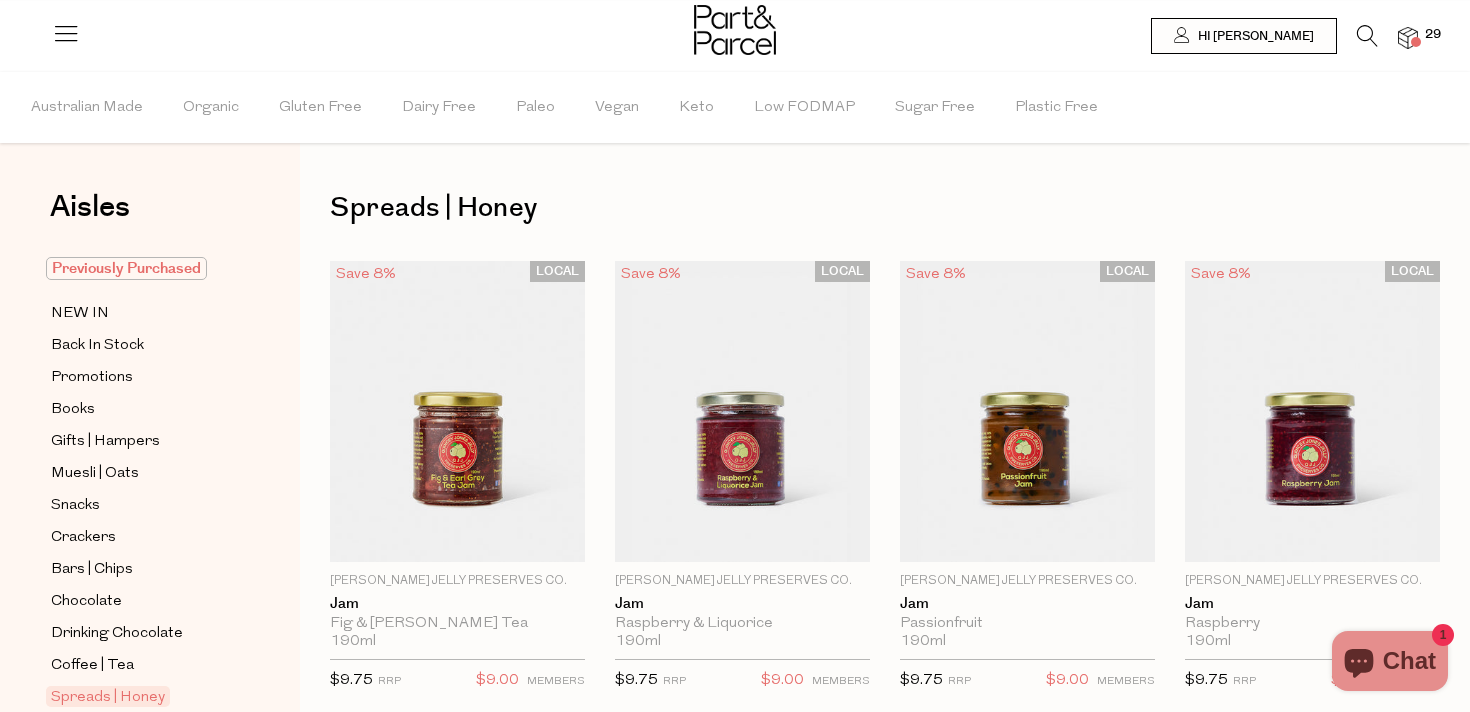 click on "Previously Purchased" at bounding box center (126, 268) 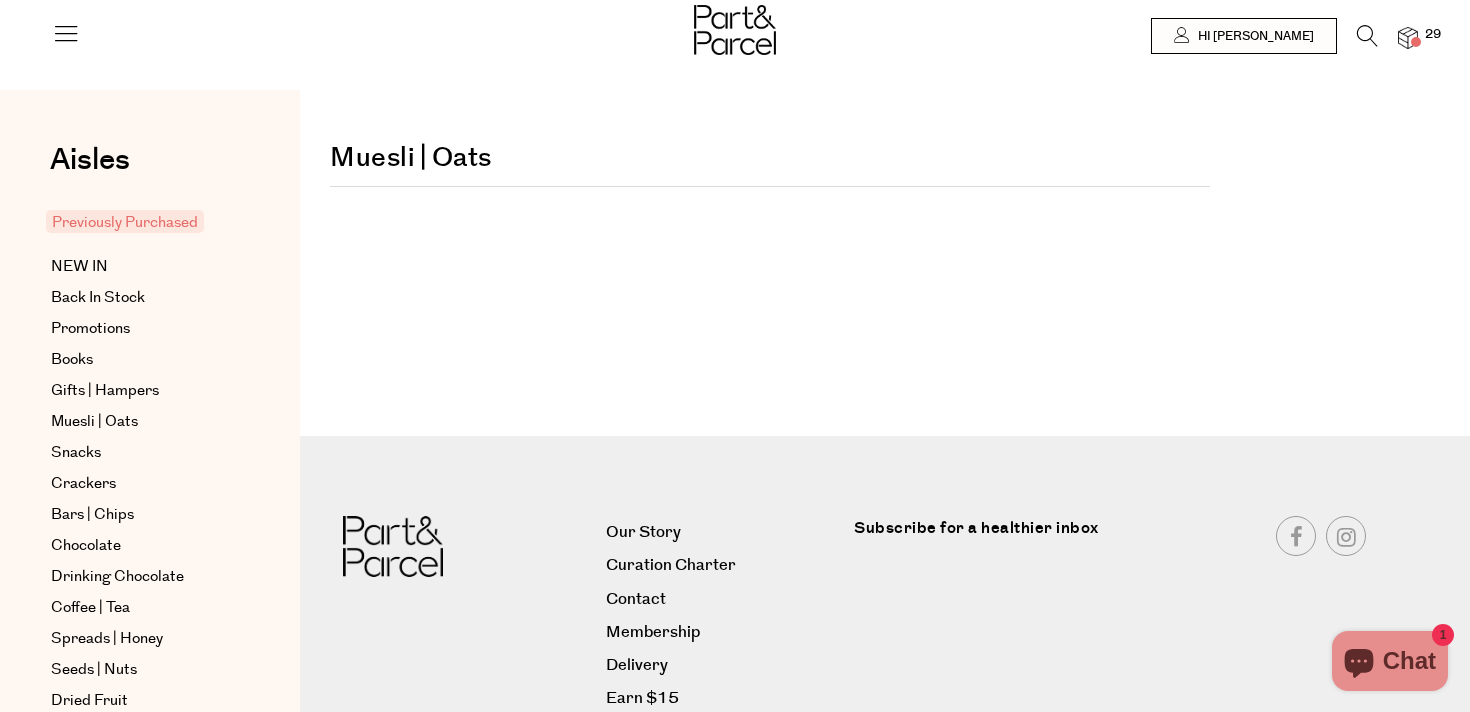 scroll, scrollTop: 0, scrollLeft: 0, axis: both 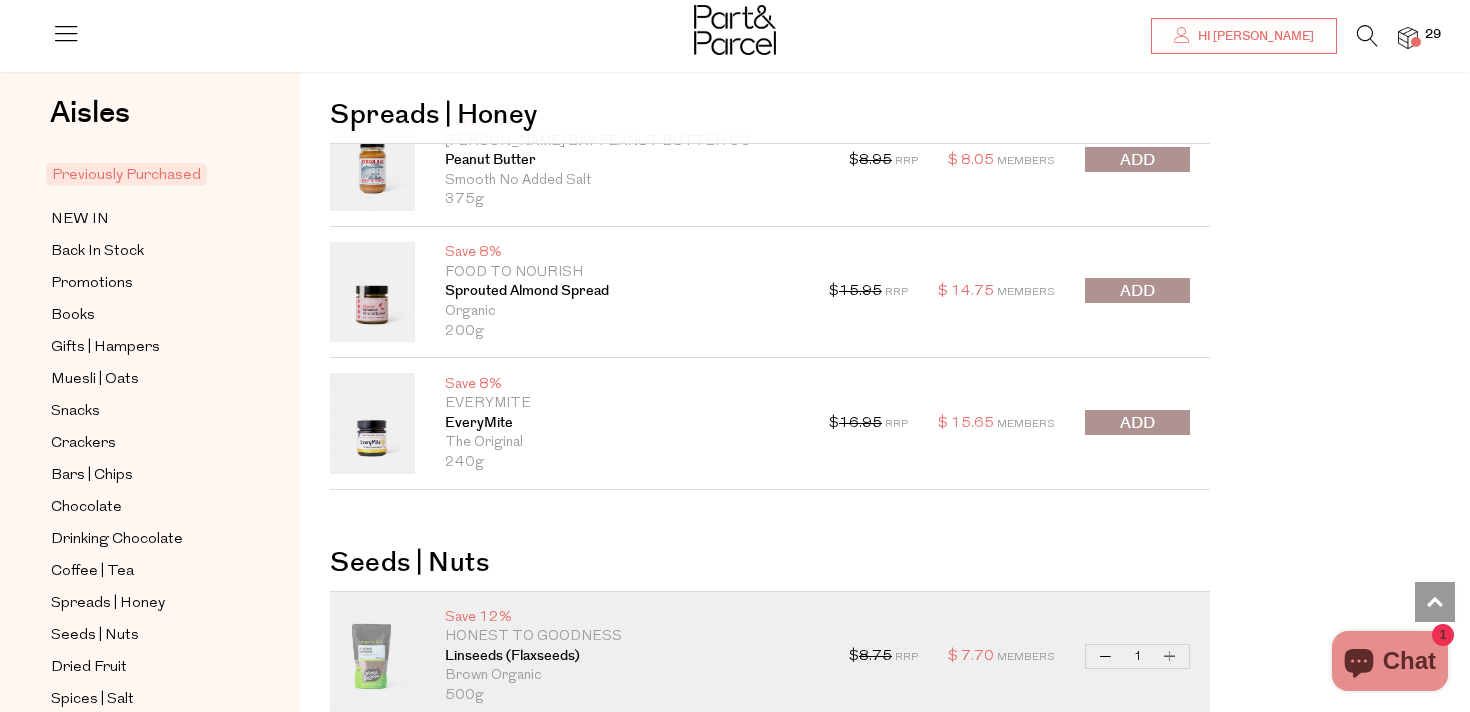 click at bounding box center (1137, 290) 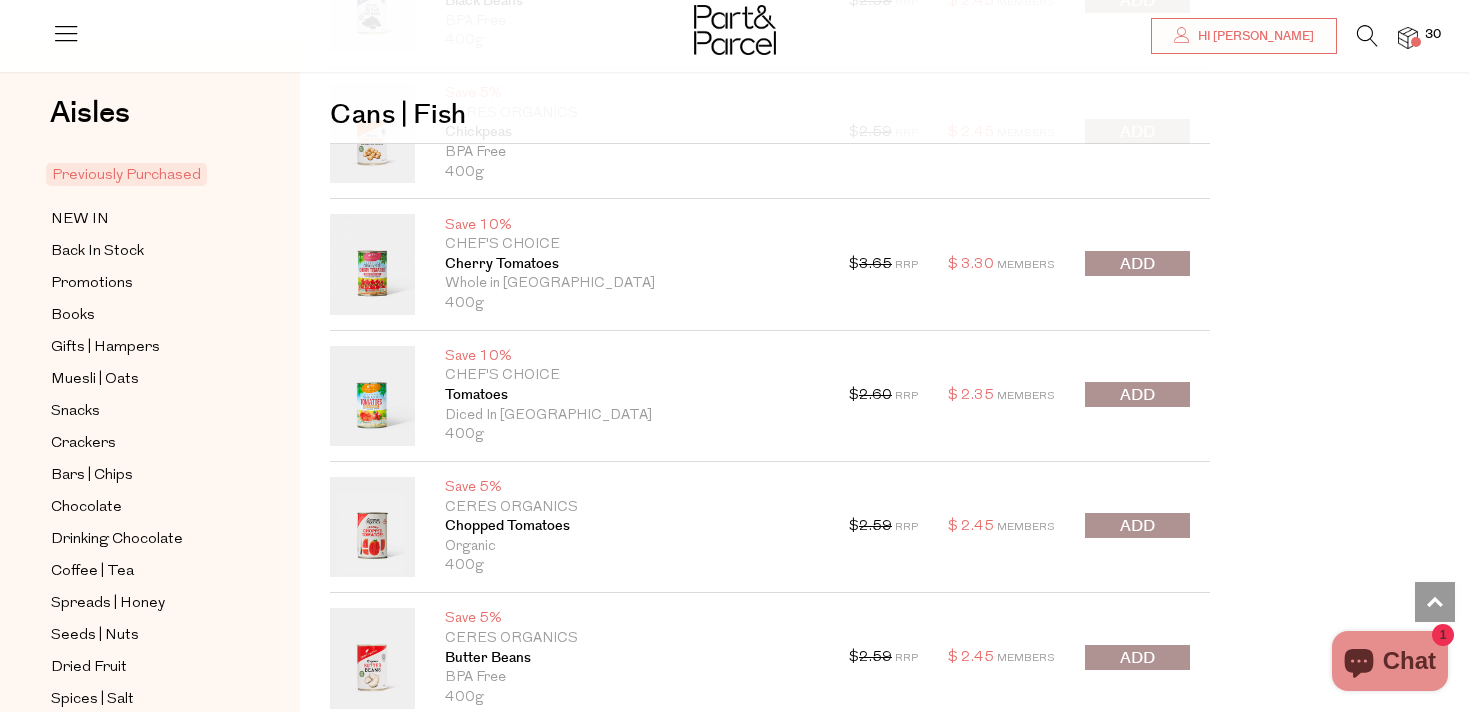 scroll, scrollTop: 11395, scrollLeft: 0, axis: vertical 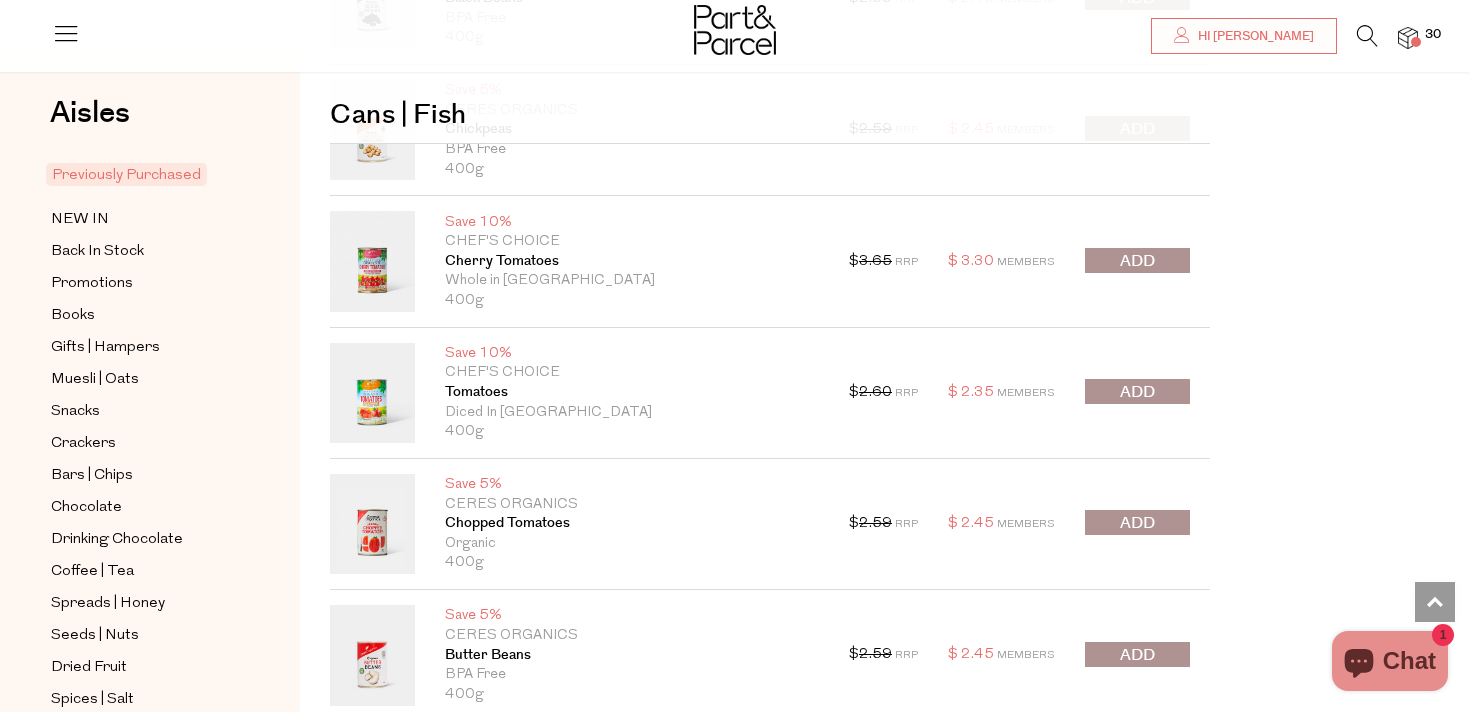 click at bounding box center [1137, 522] 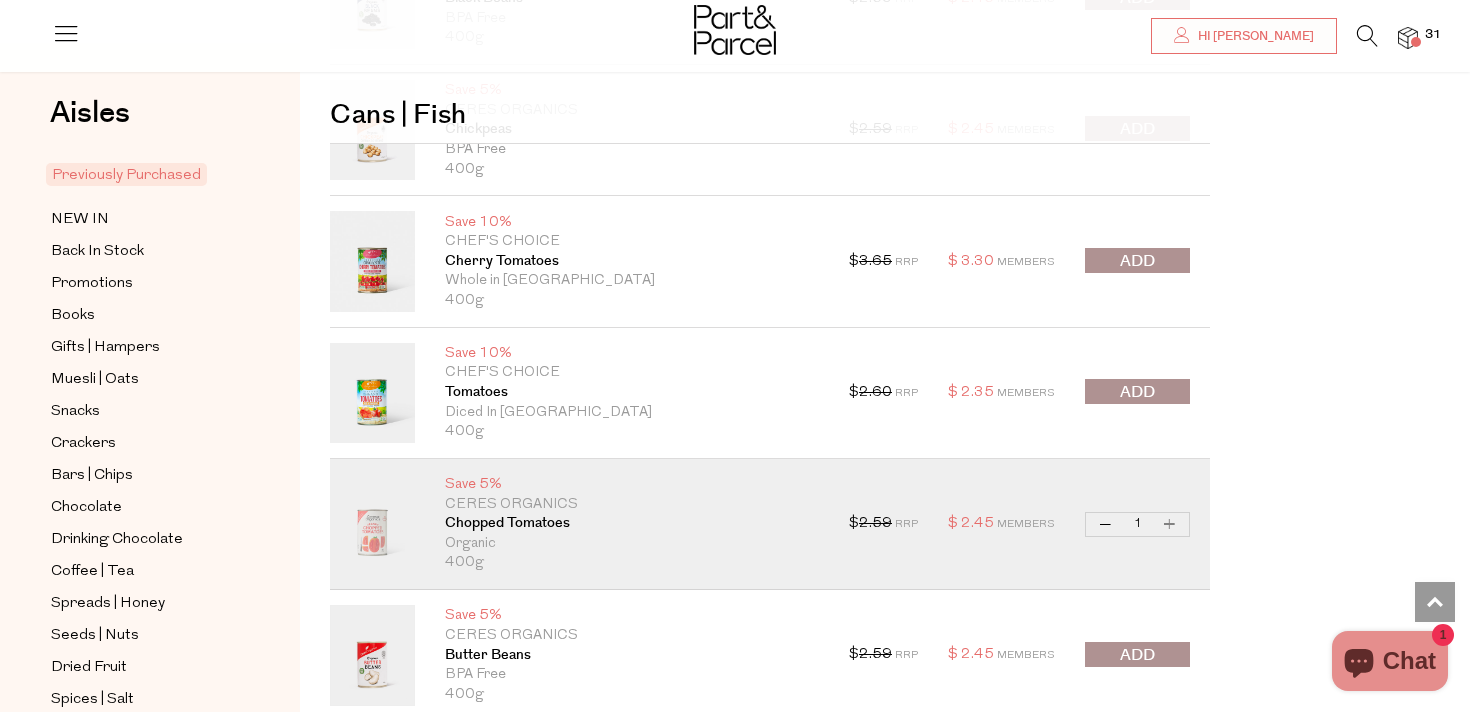 click on "Increase Chopped Tomatoes" at bounding box center [1170, 524] 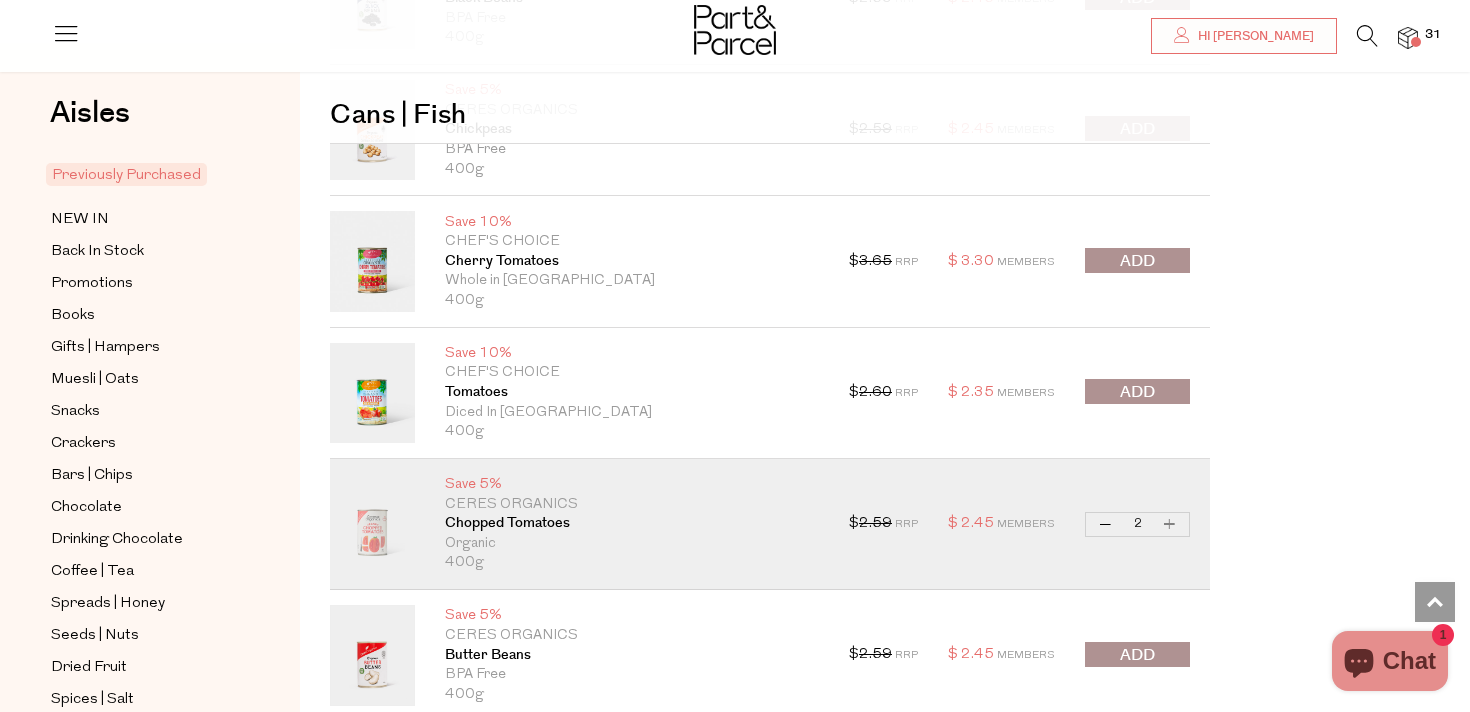 type on "2" 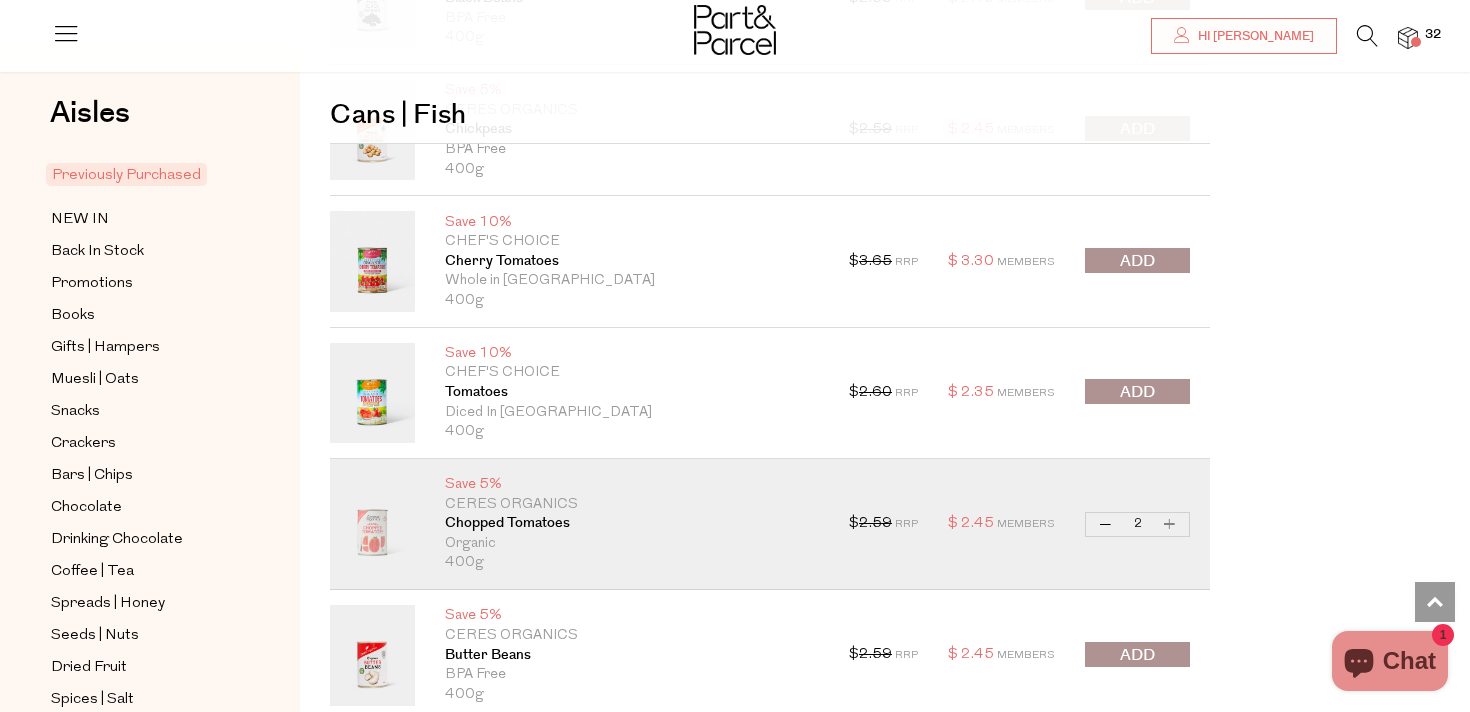 click on "Increase Chopped Tomatoes" at bounding box center (1170, 524) 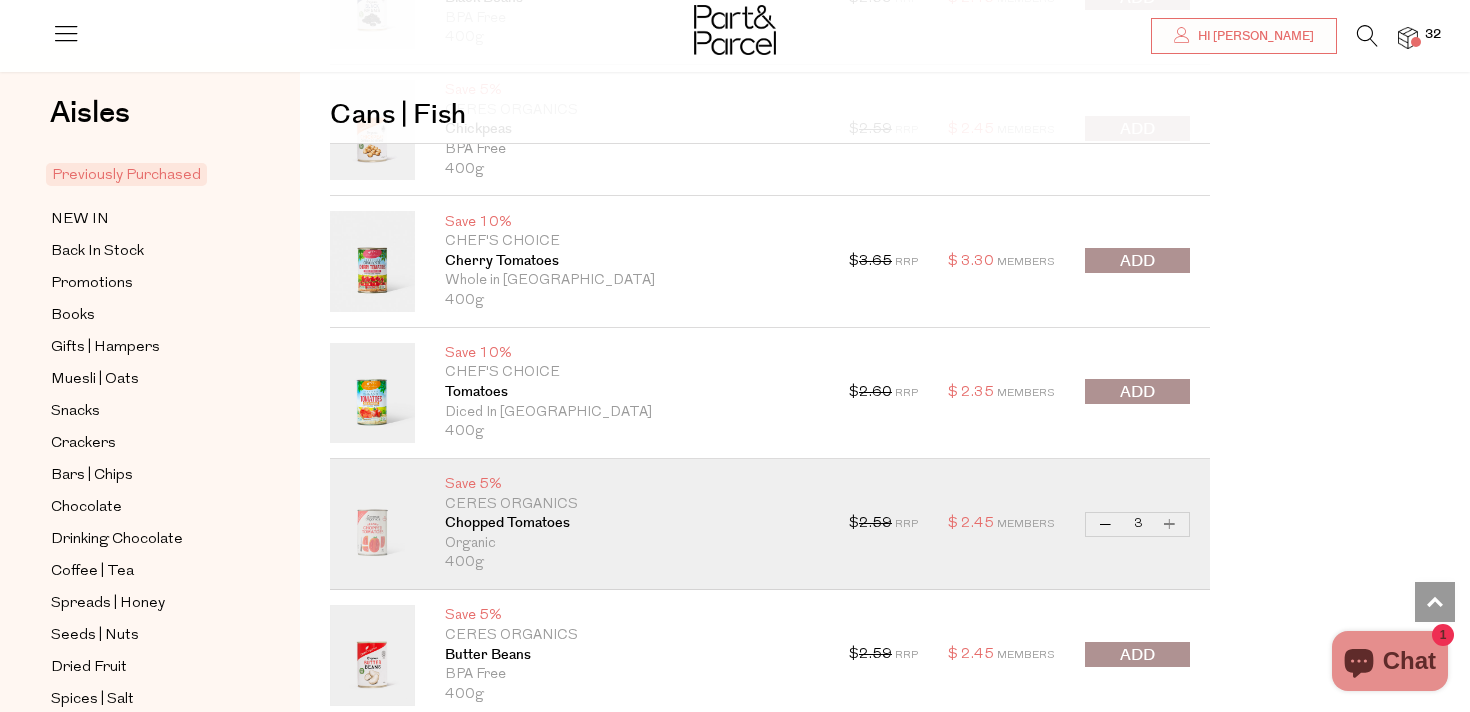 type on "3" 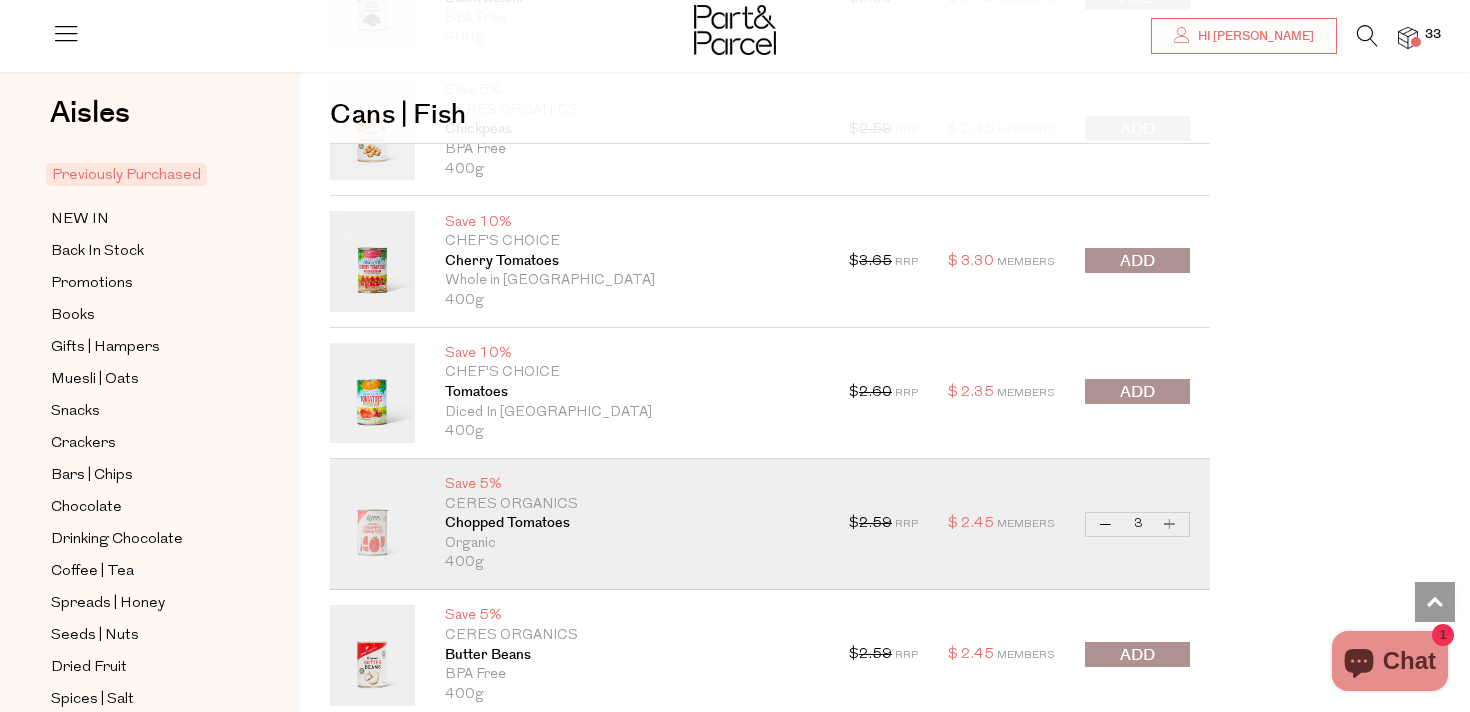 click on "Increase Chopped Tomatoes" at bounding box center (1170, 524) 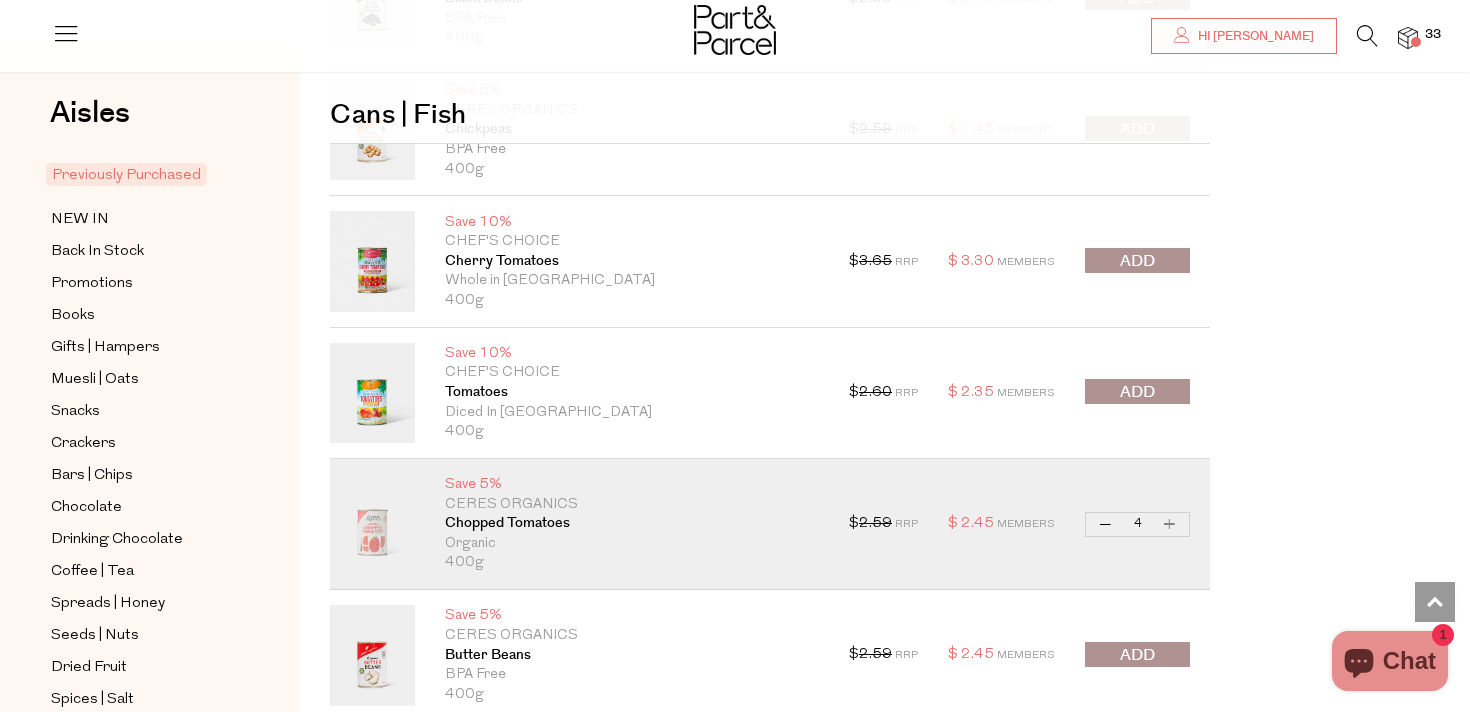 type on "4" 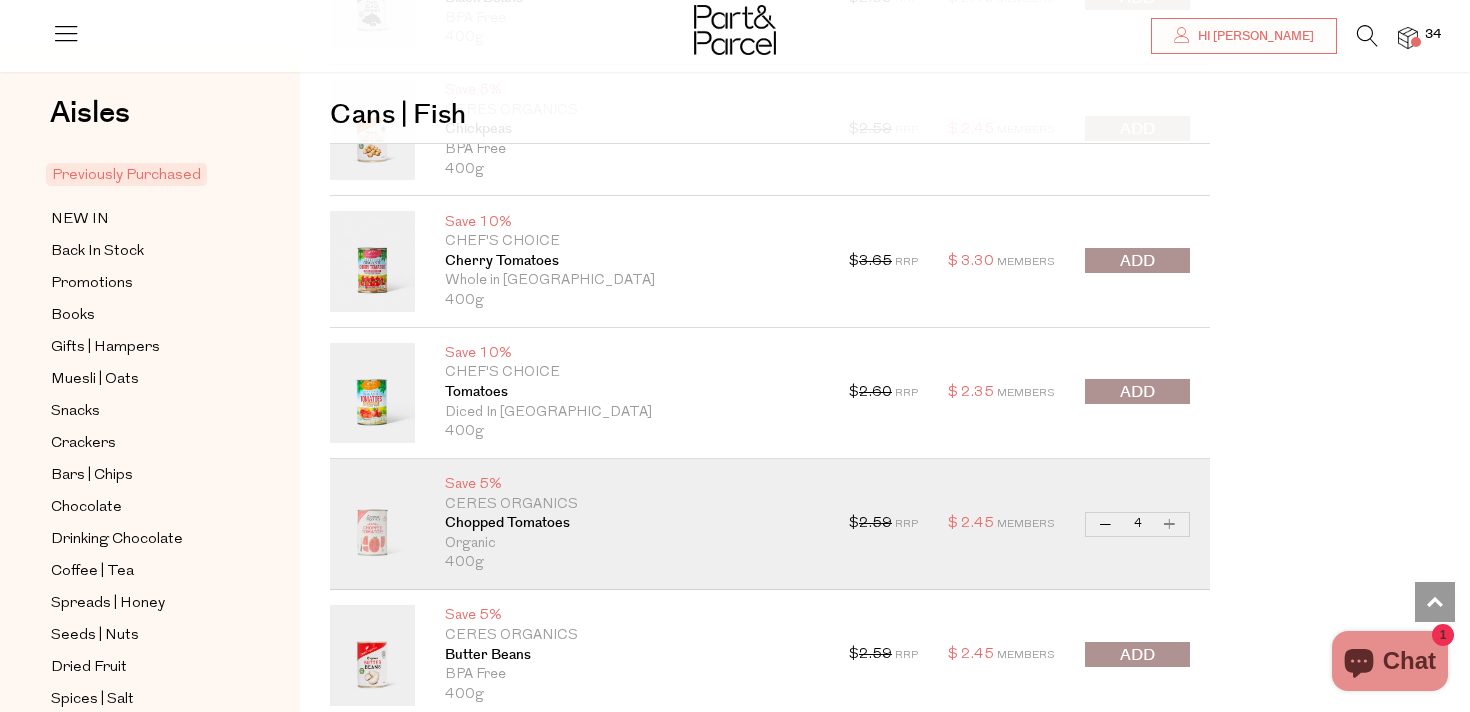 click on "Increase Chopped Tomatoes" at bounding box center (1170, 524) 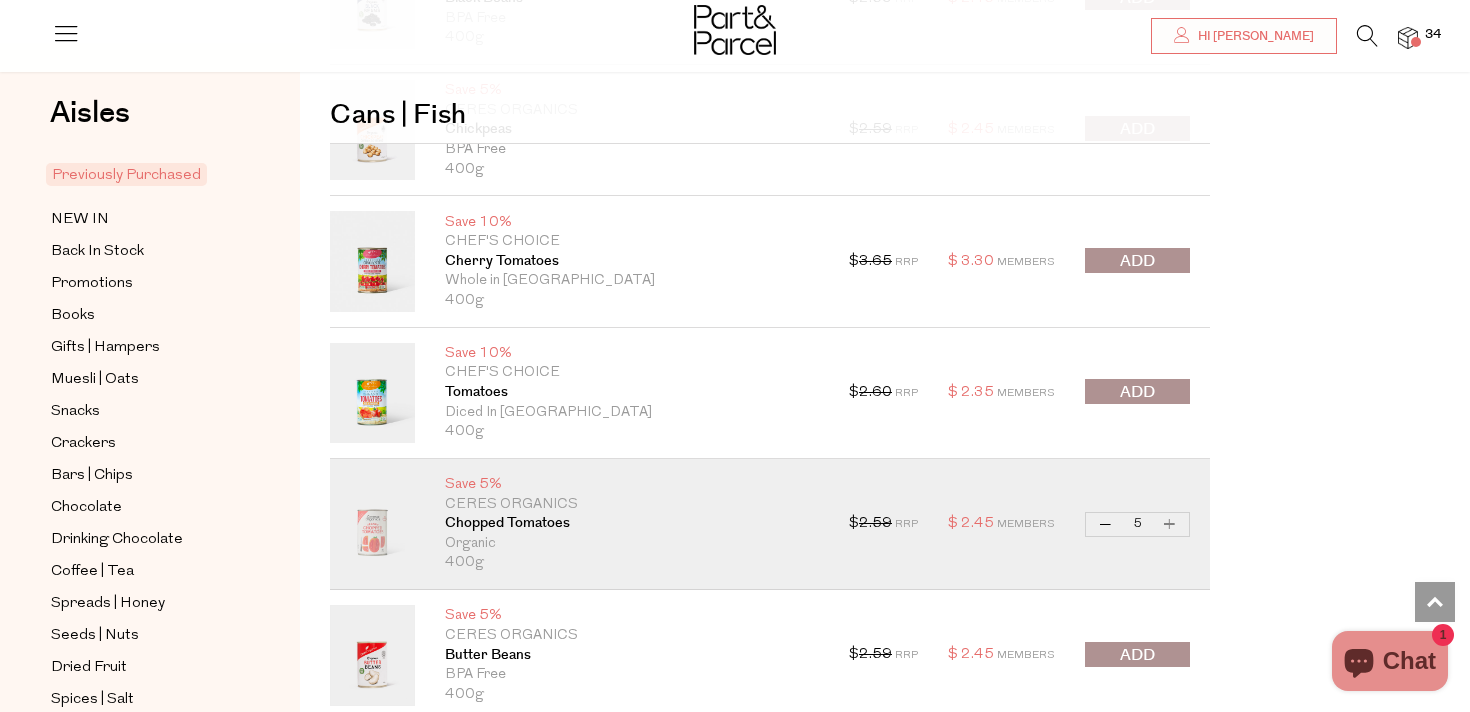 type on "5" 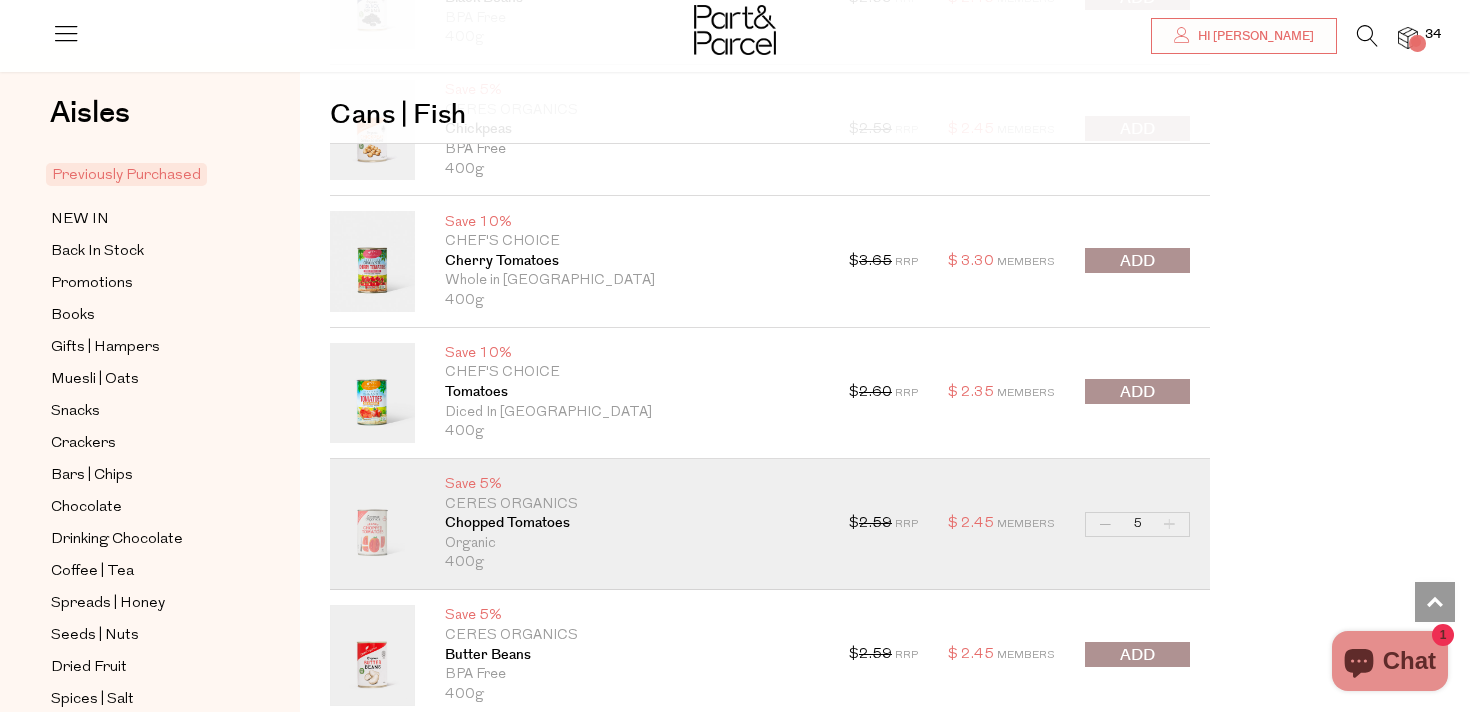 click on "Increase Chopped Tomatoes" at bounding box center [1170, 524] 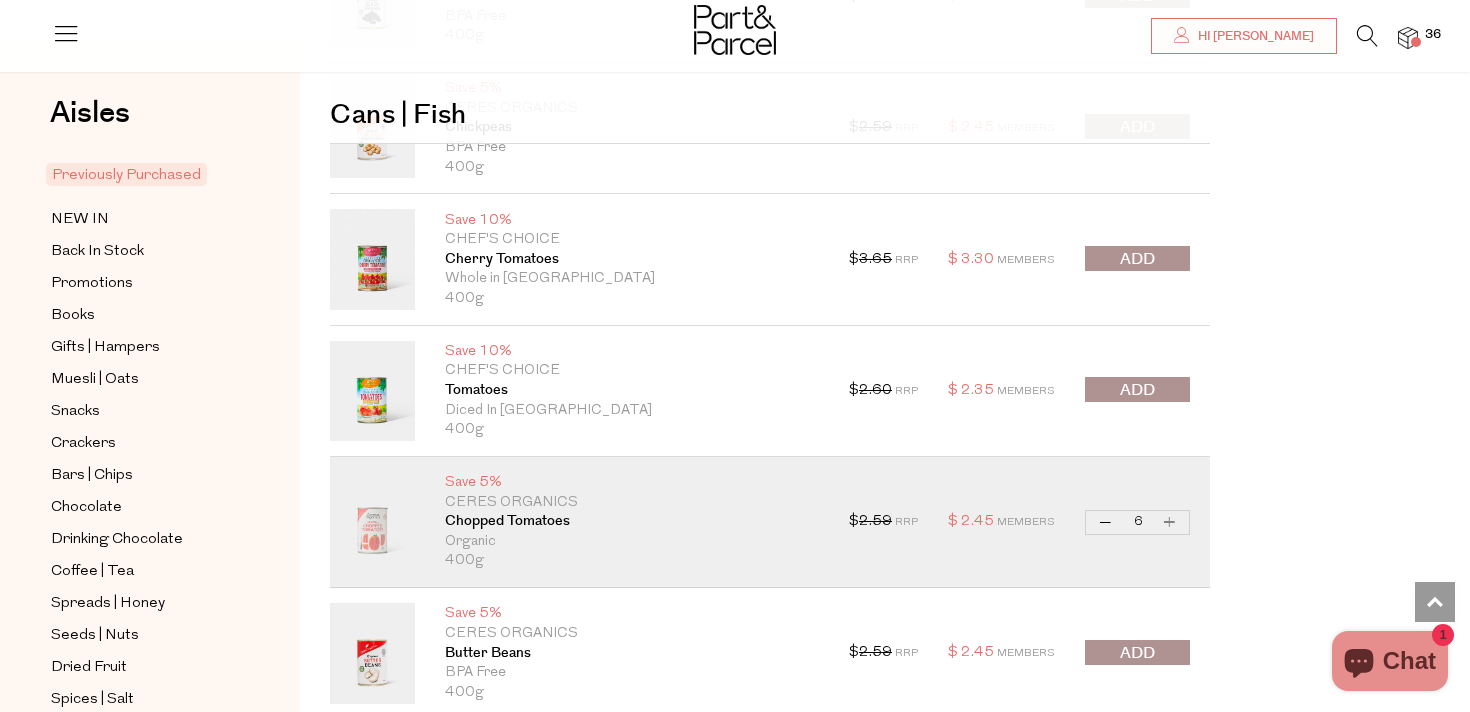 scroll, scrollTop: 11393, scrollLeft: 0, axis: vertical 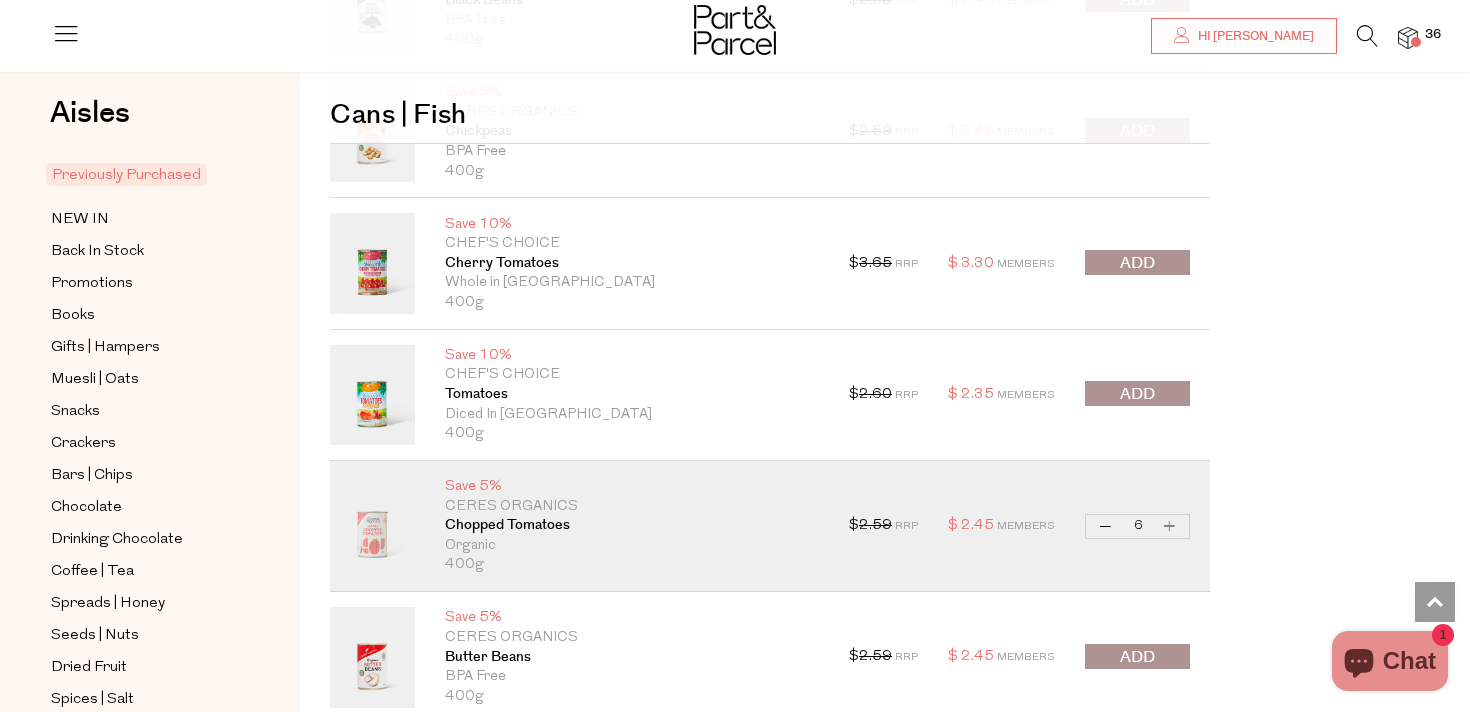 click at bounding box center [1137, 393] 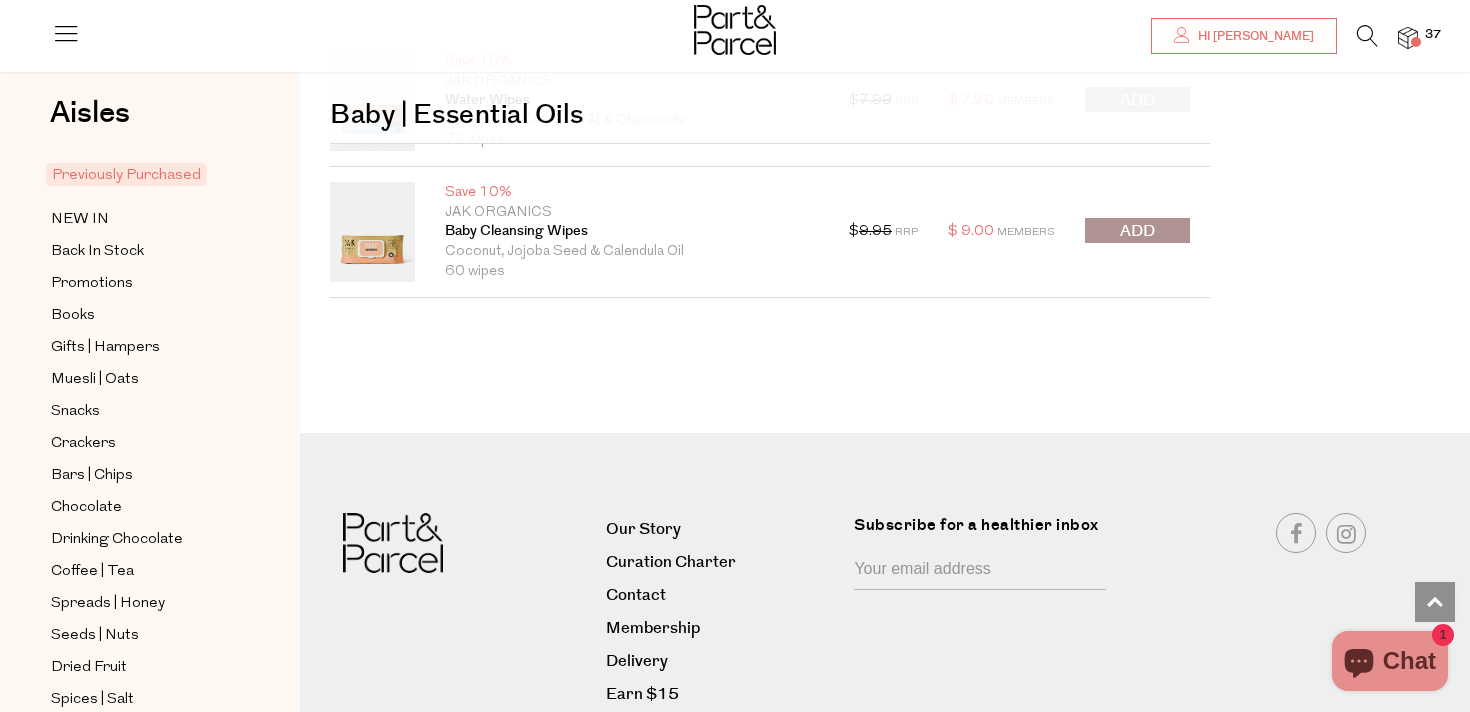 scroll, scrollTop: 16398, scrollLeft: 0, axis: vertical 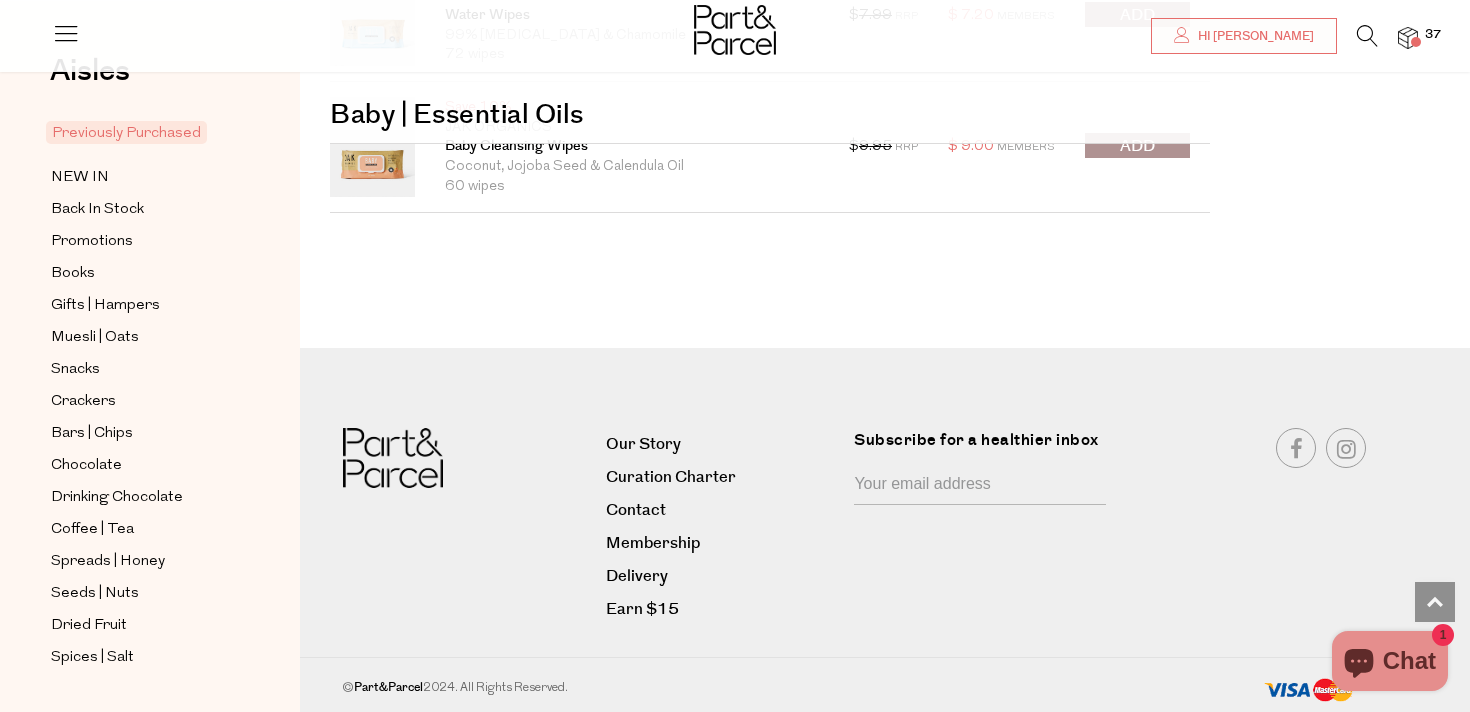 click on "37" at bounding box center [1398, 38] 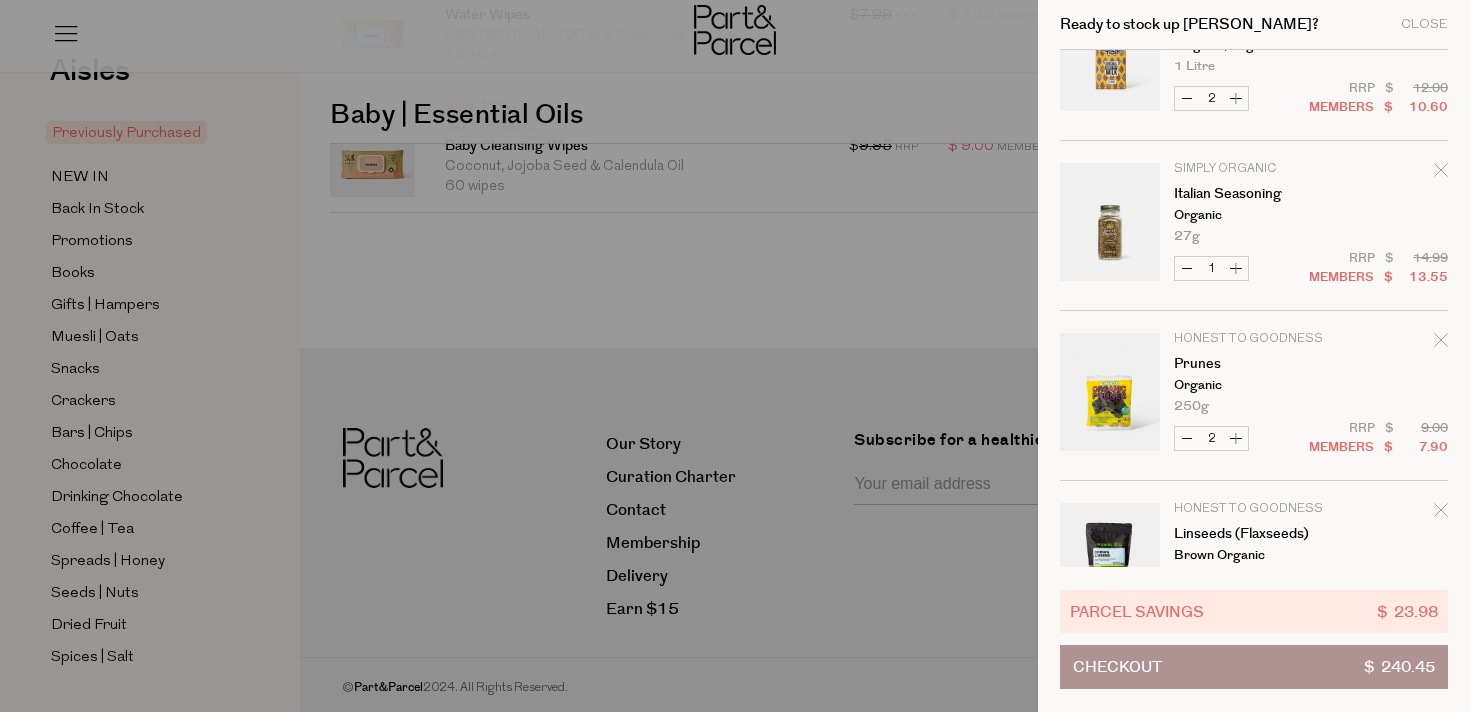 click 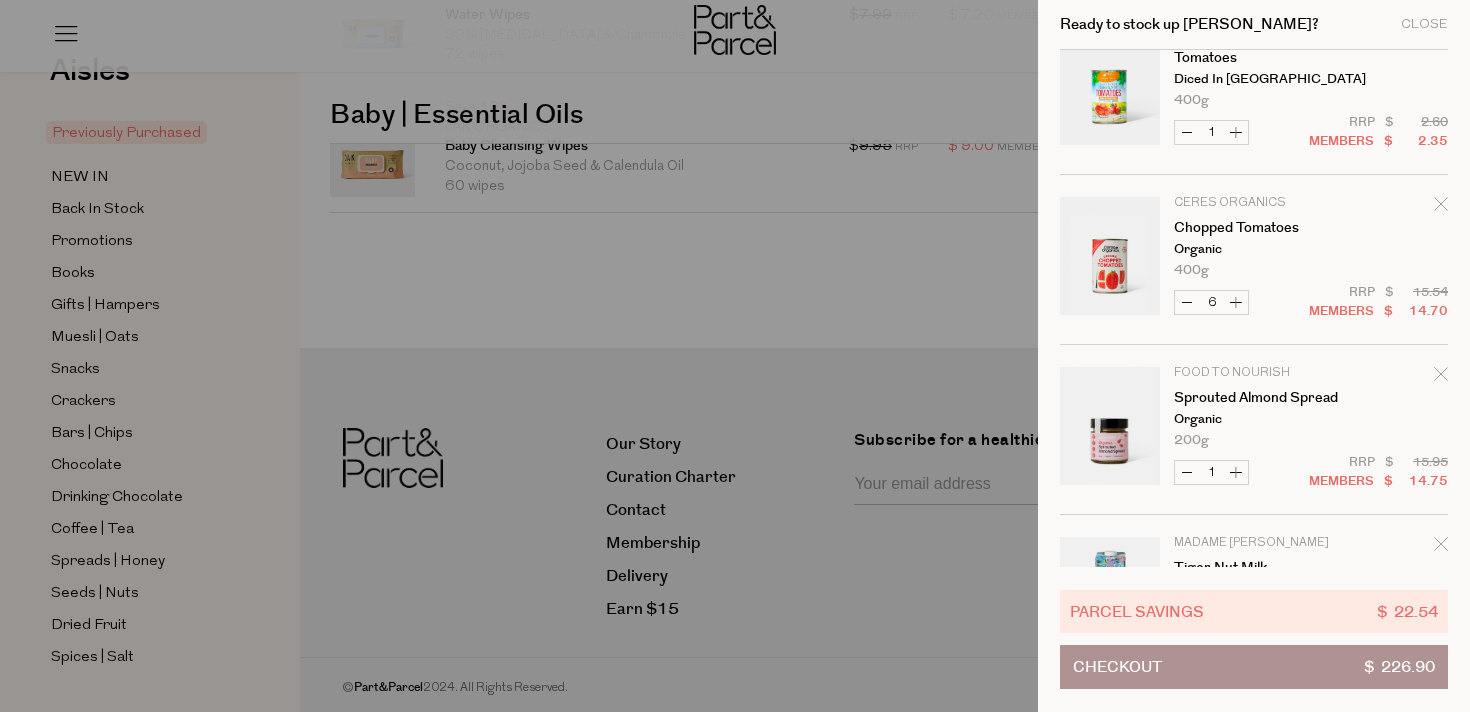 scroll, scrollTop: 47, scrollLeft: 0, axis: vertical 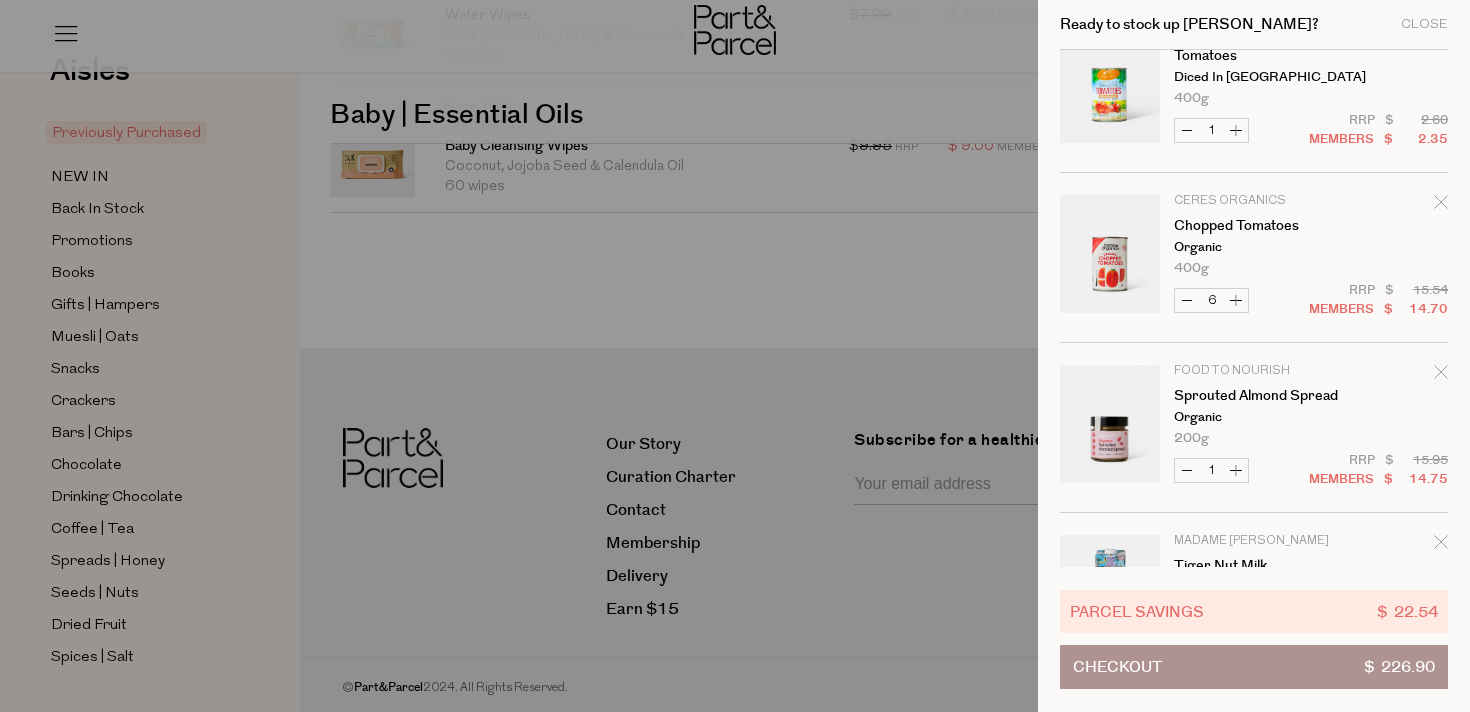 click 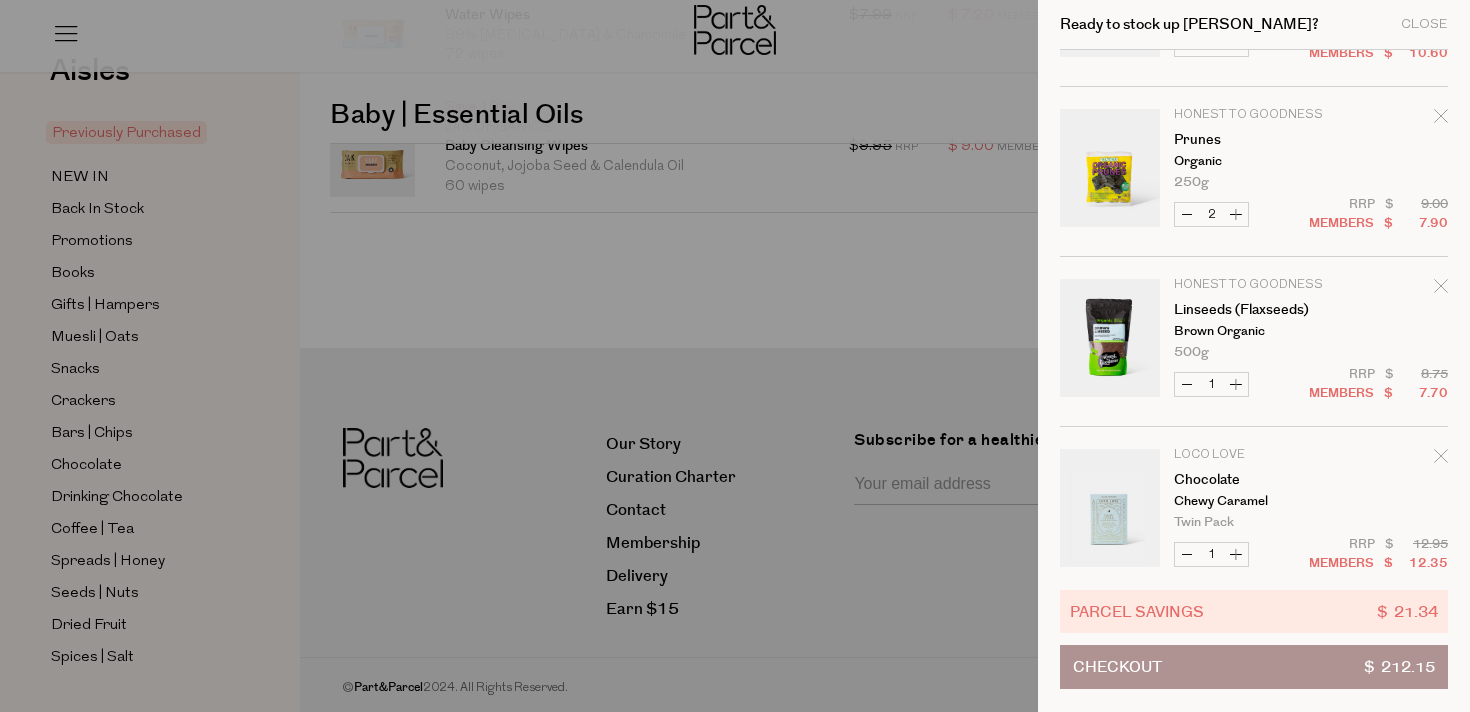 scroll, scrollTop: 0, scrollLeft: 0, axis: both 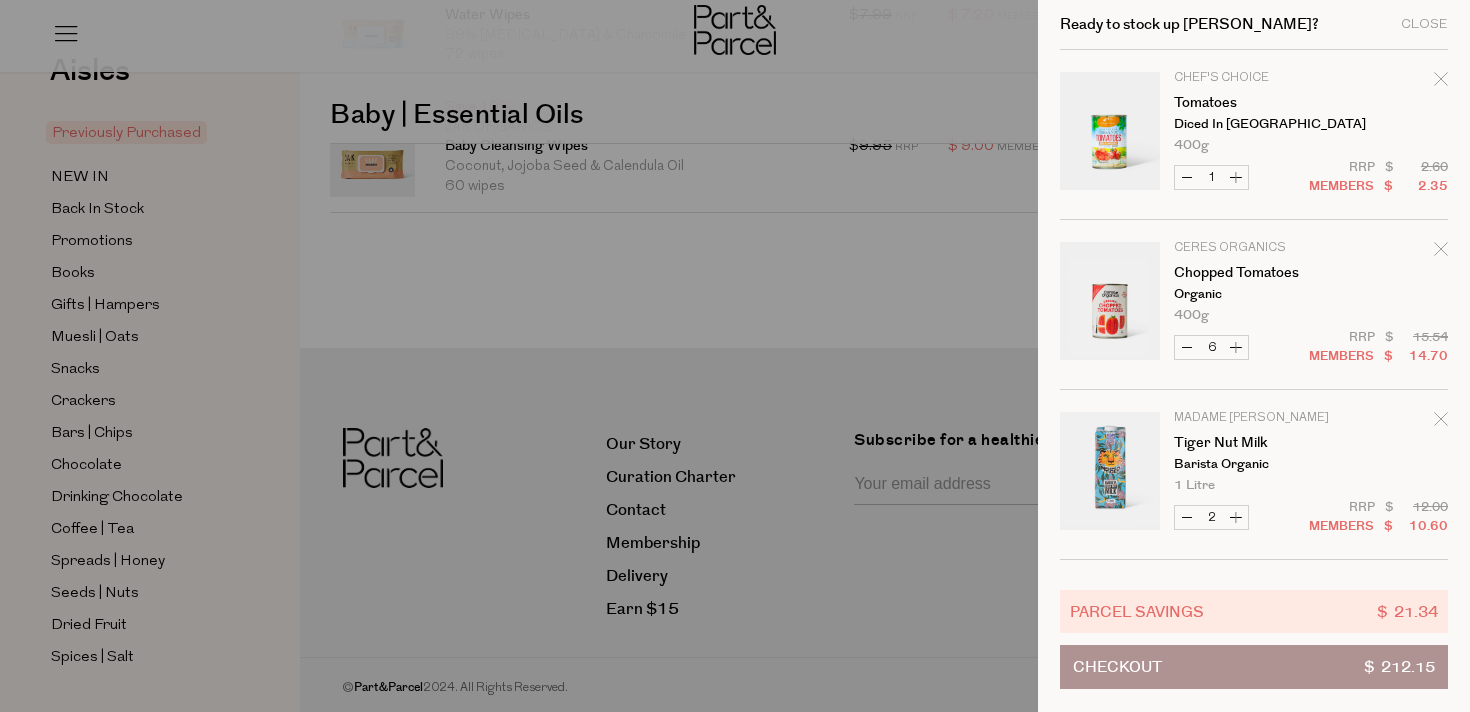 click 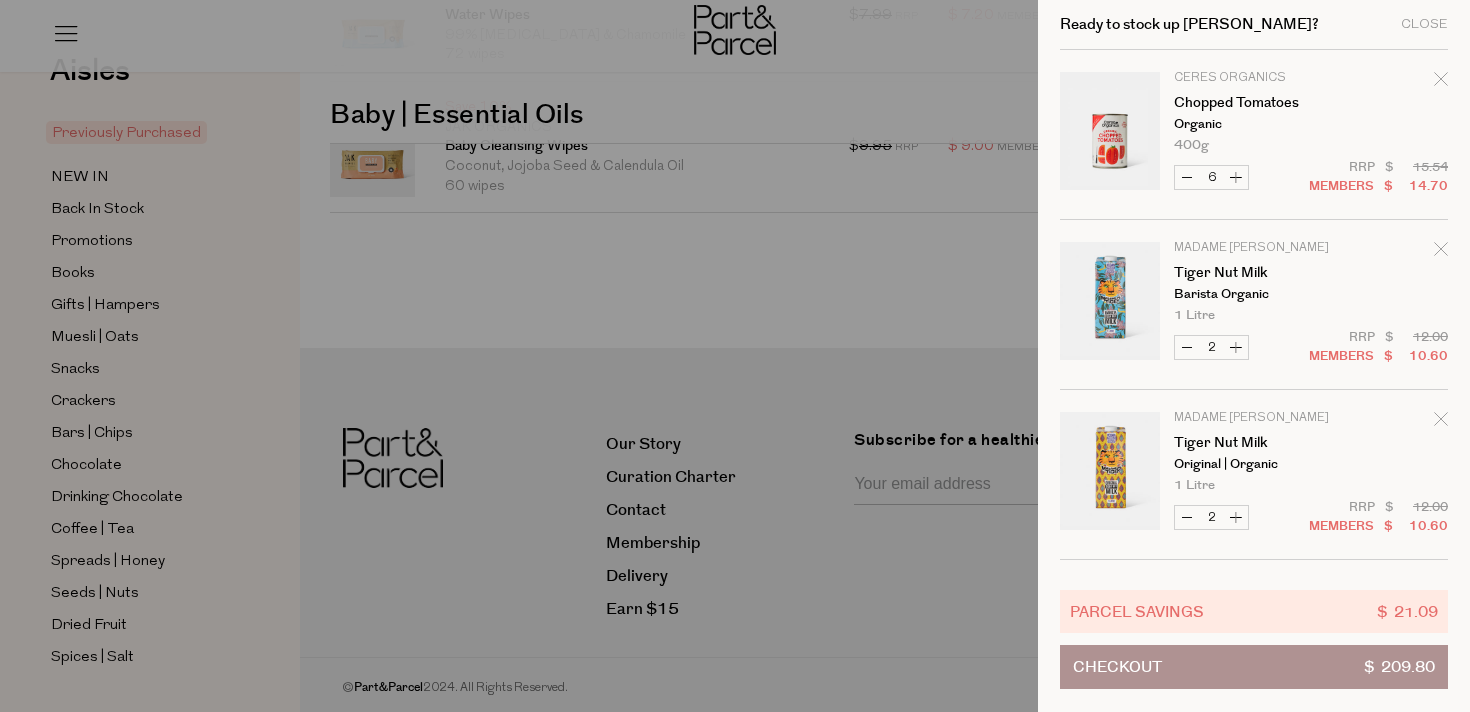 click 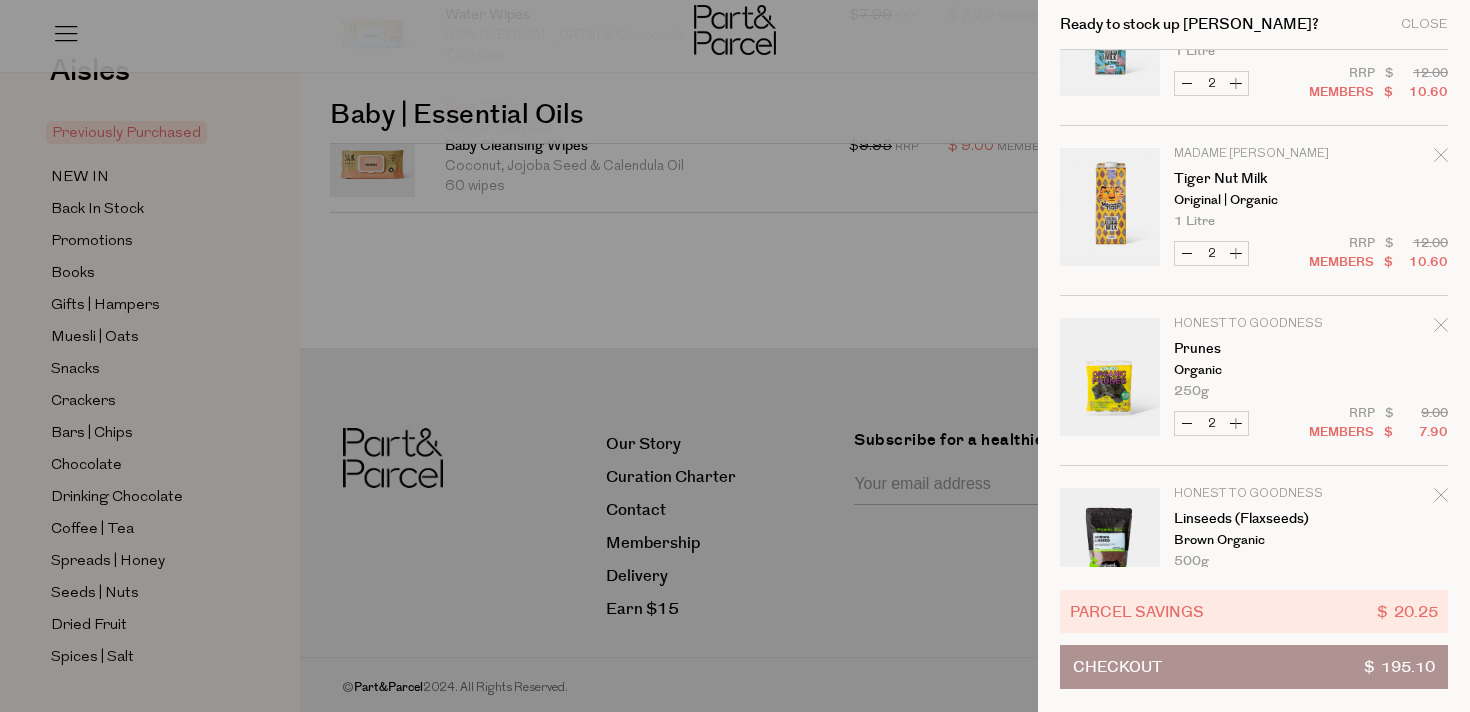 scroll, scrollTop: 84, scrollLeft: 0, axis: vertical 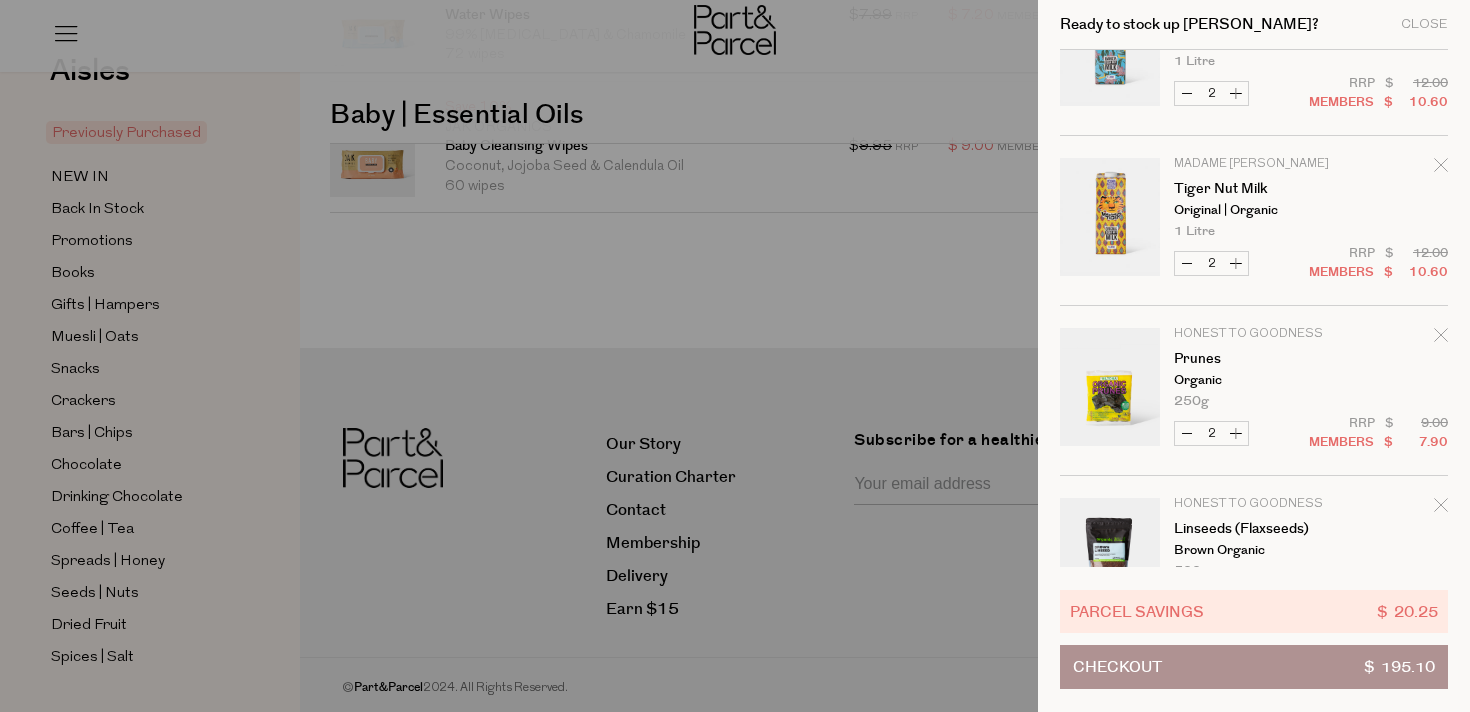 click on "Checkout $ 195.10" at bounding box center [1254, 667] 